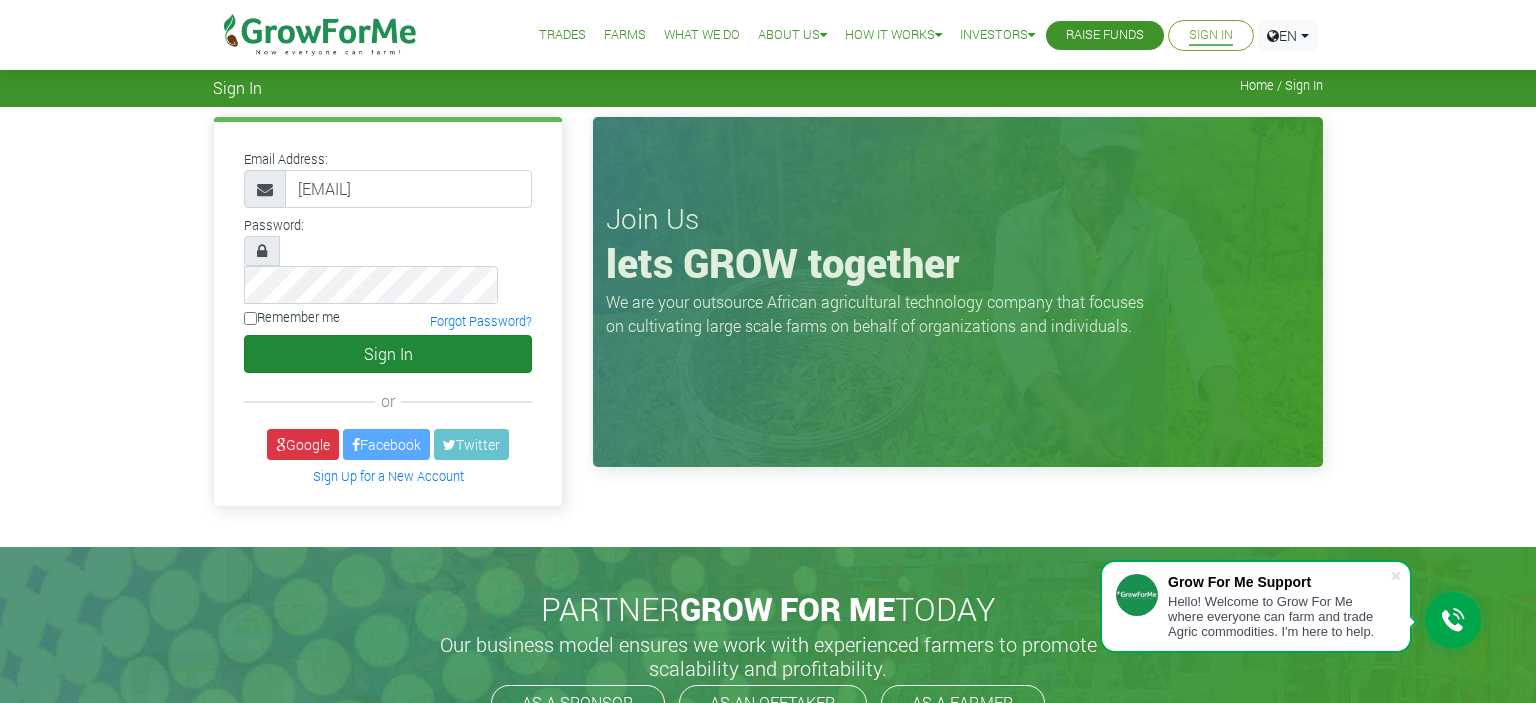 scroll, scrollTop: 0, scrollLeft: 0, axis: both 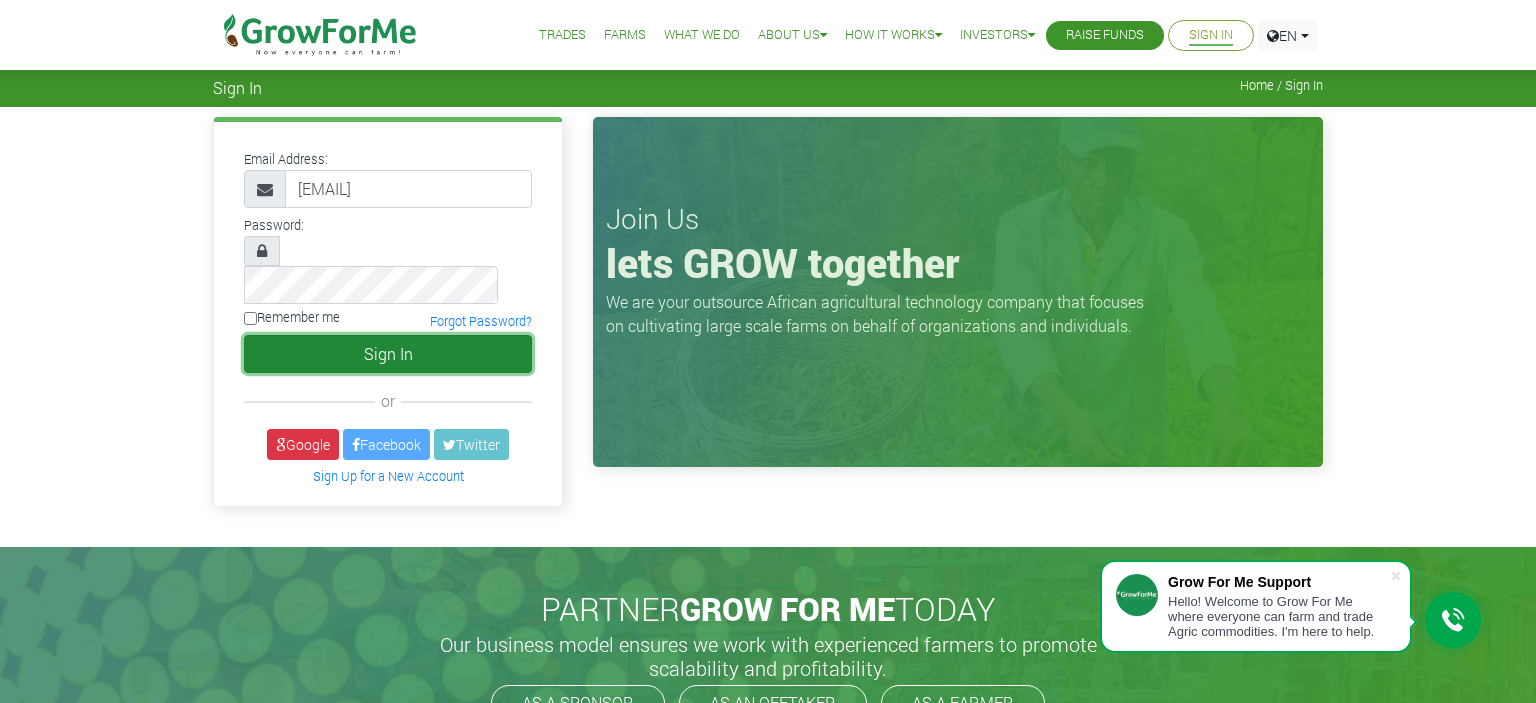 click on "Sign In" at bounding box center [388, 354] 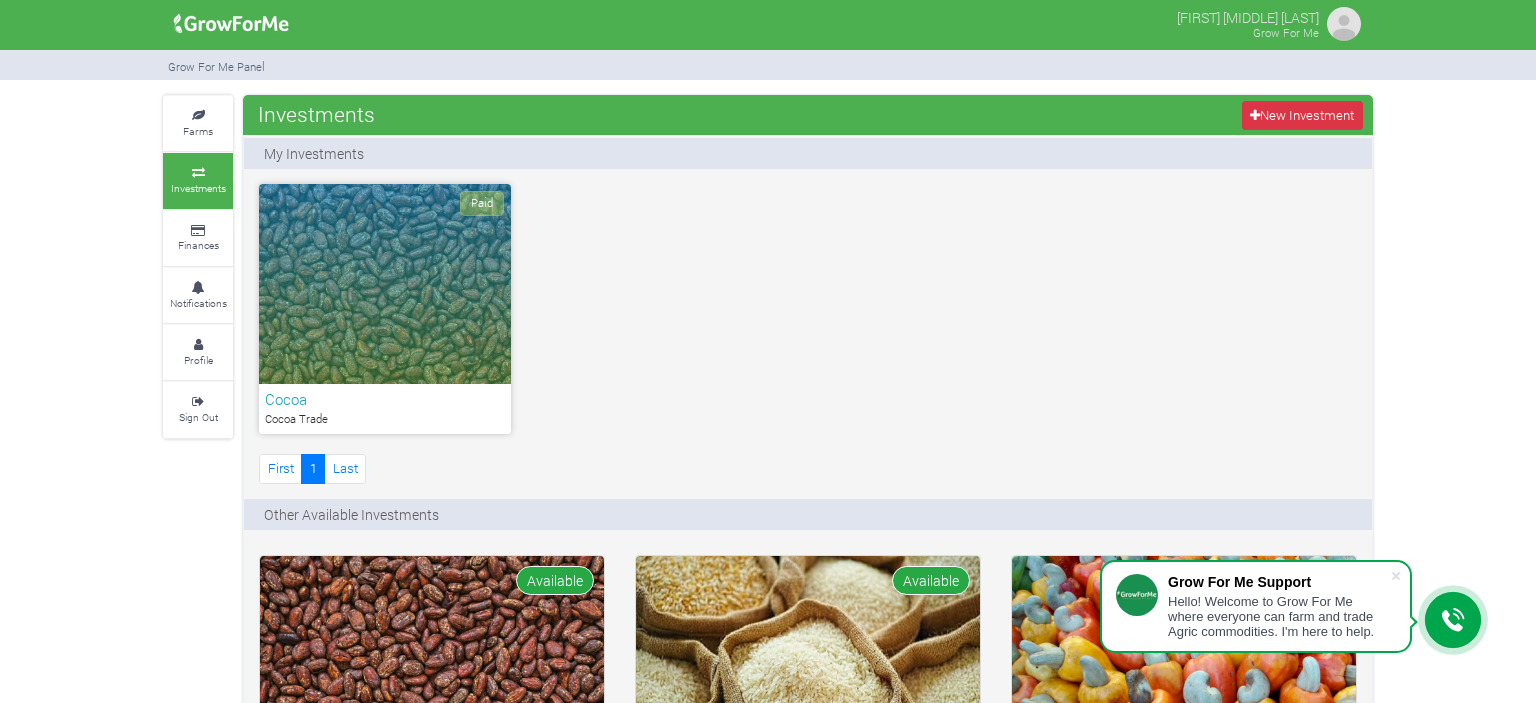 scroll, scrollTop: 0, scrollLeft: 0, axis: both 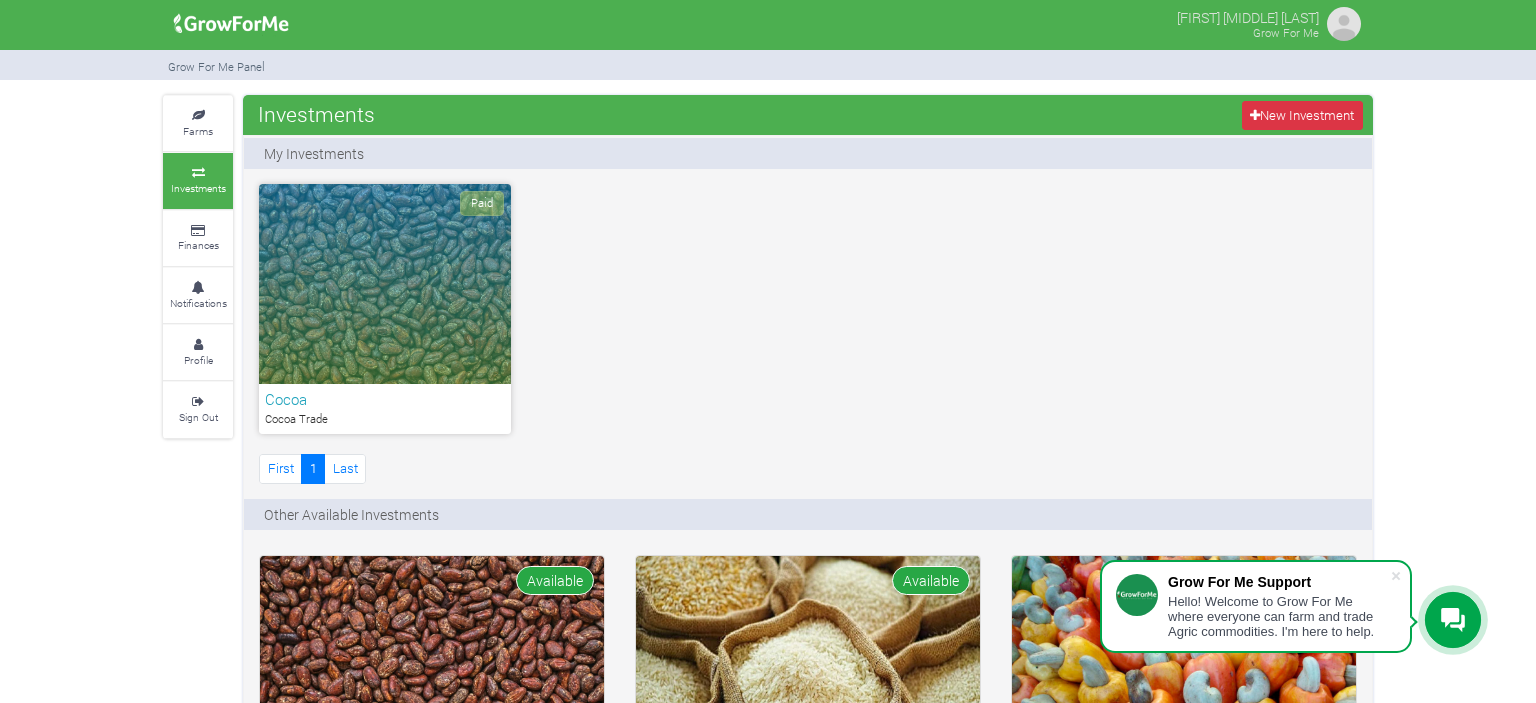 click on "Paid" at bounding box center (385, 284) 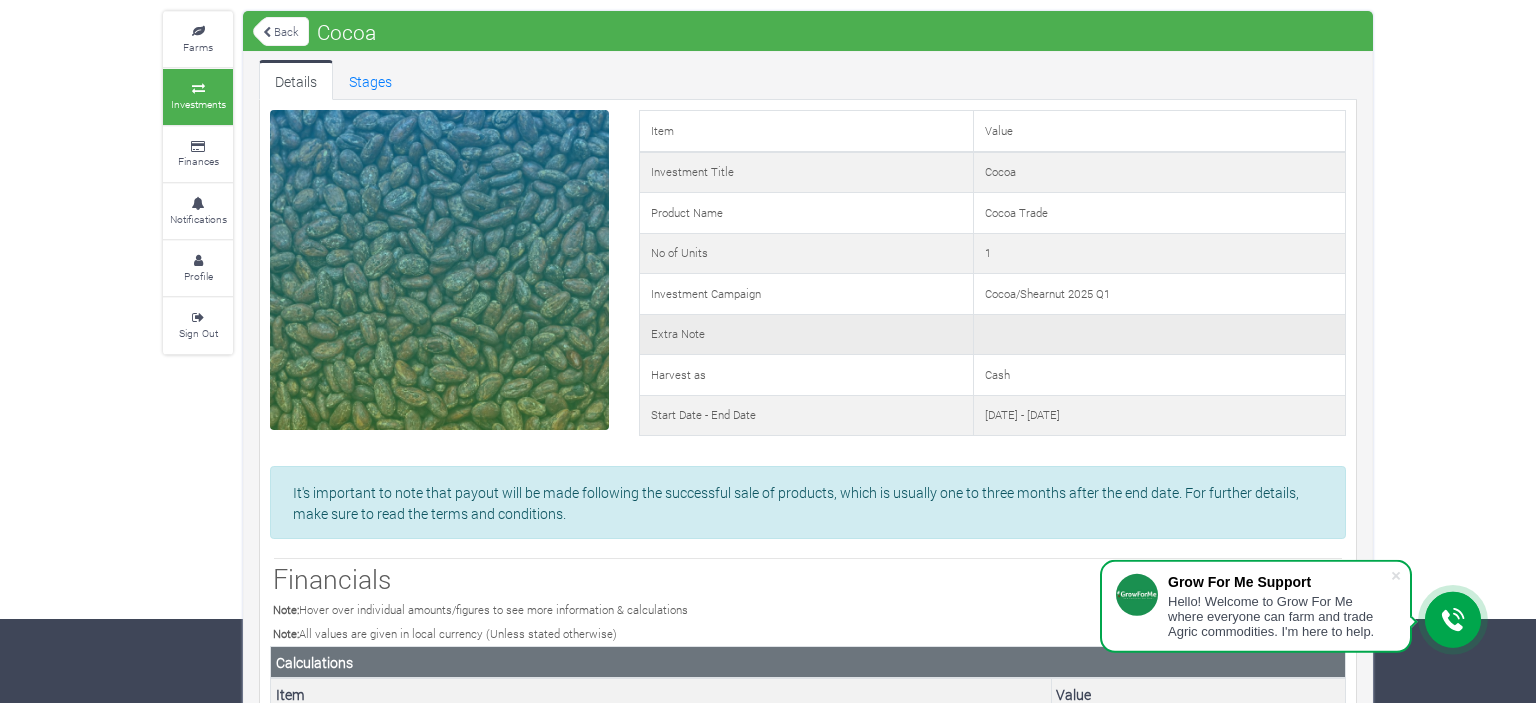 scroll, scrollTop: 0, scrollLeft: 0, axis: both 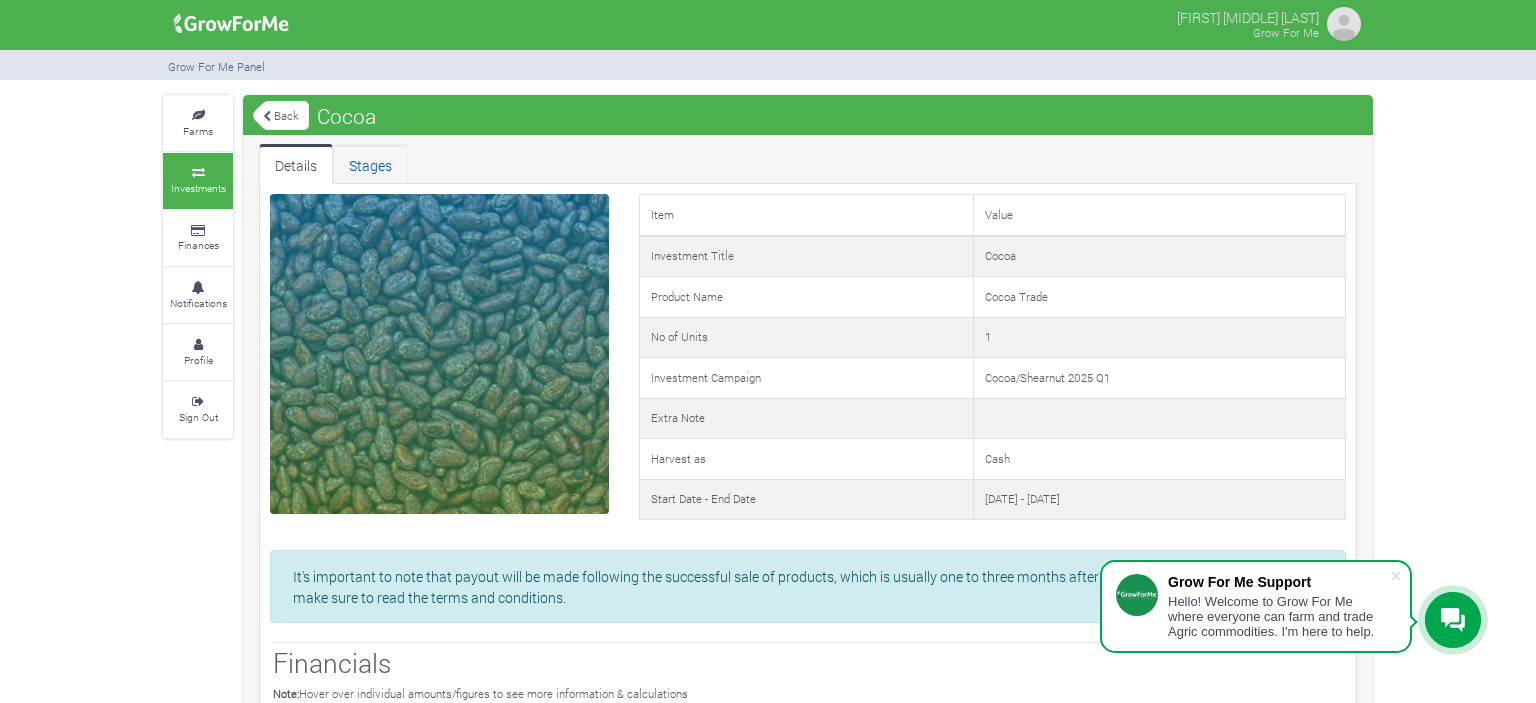 click on "Stages" at bounding box center [370, 164] 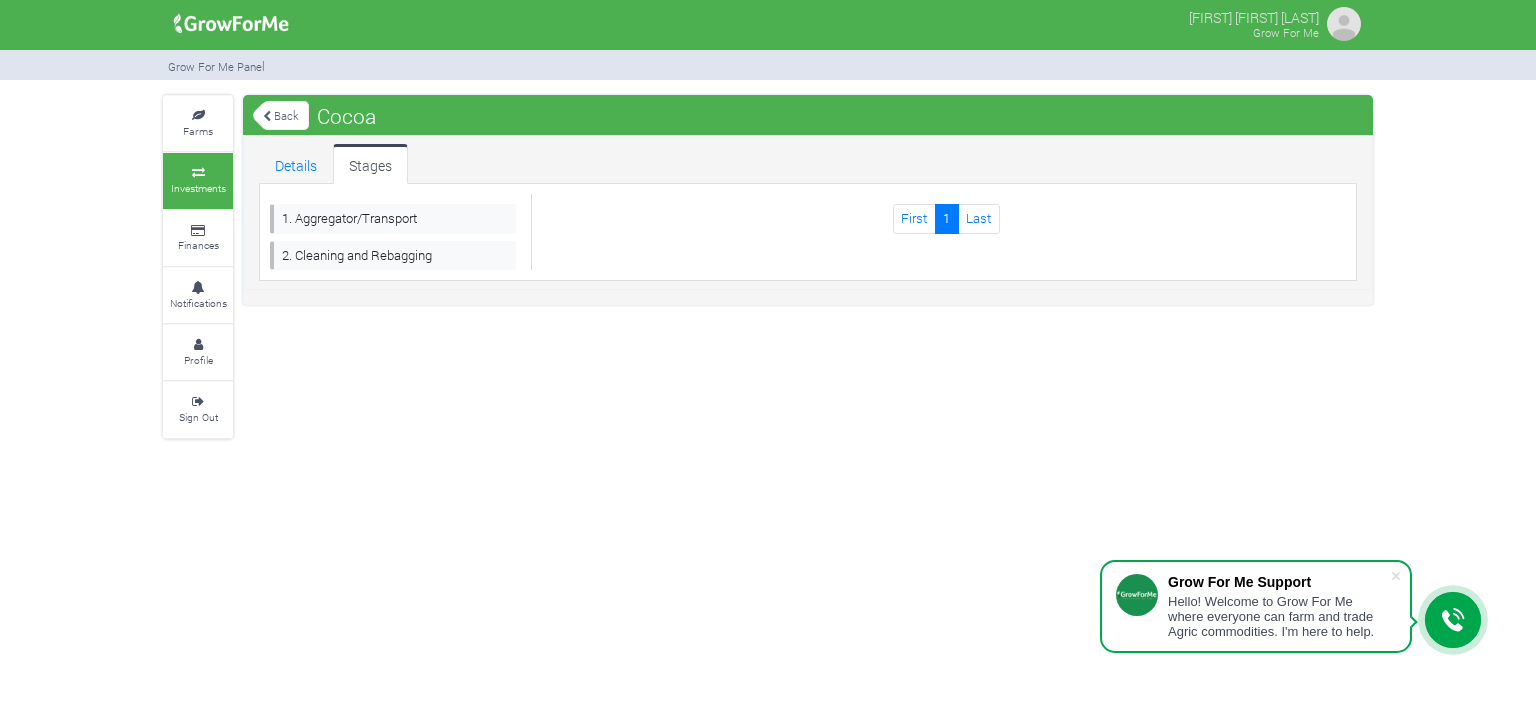 scroll, scrollTop: 0, scrollLeft: 0, axis: both 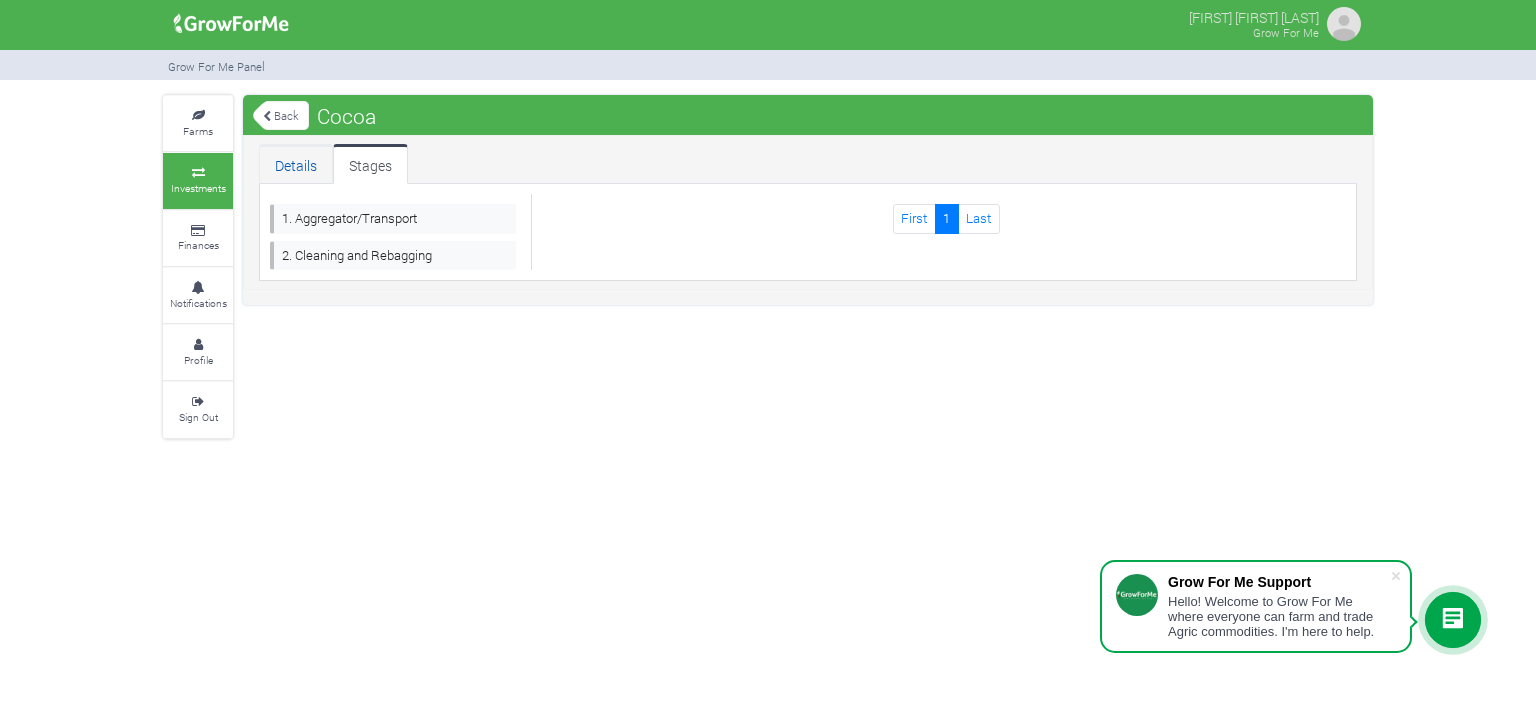 click on "Details" at bounding box center [296, 164] 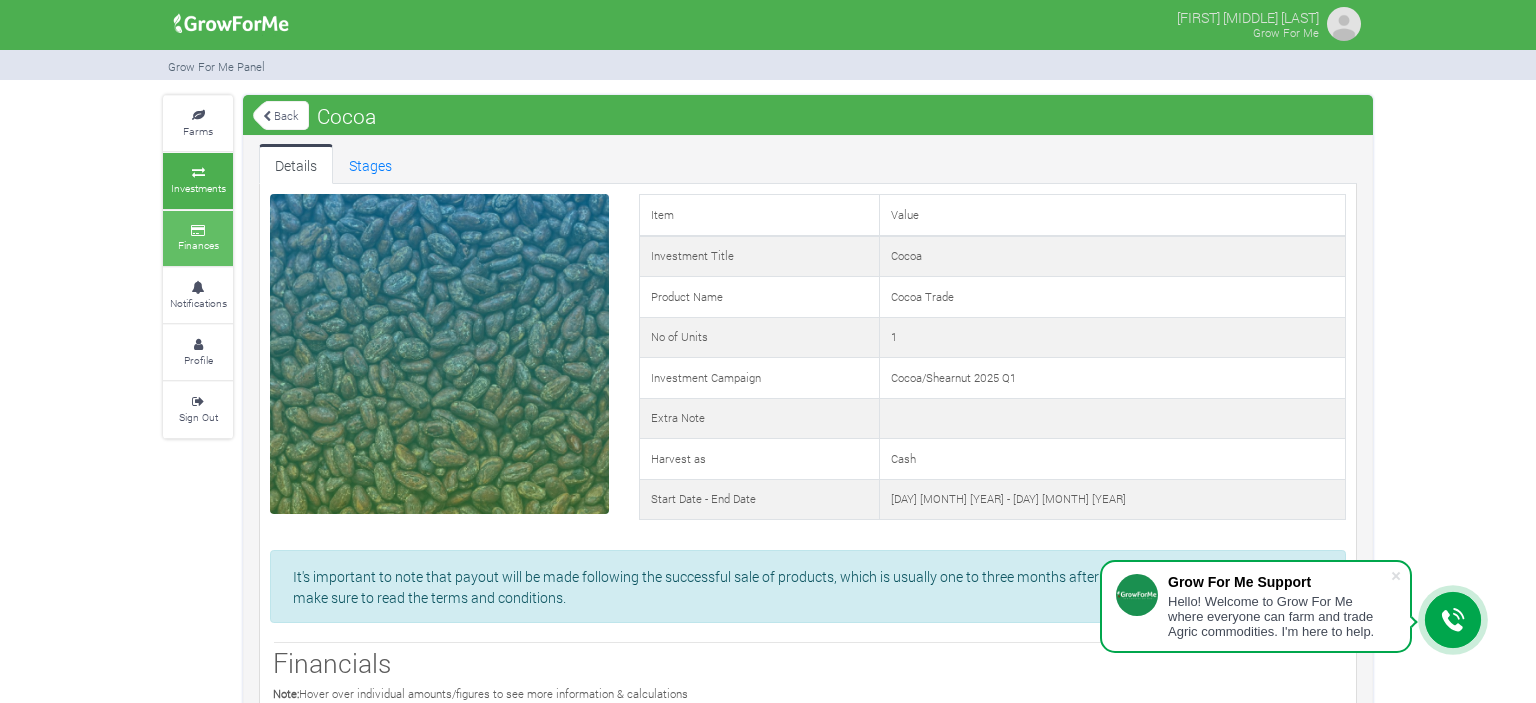 scroll, scrollTop: 0, scrollLeft: 0, axis: both 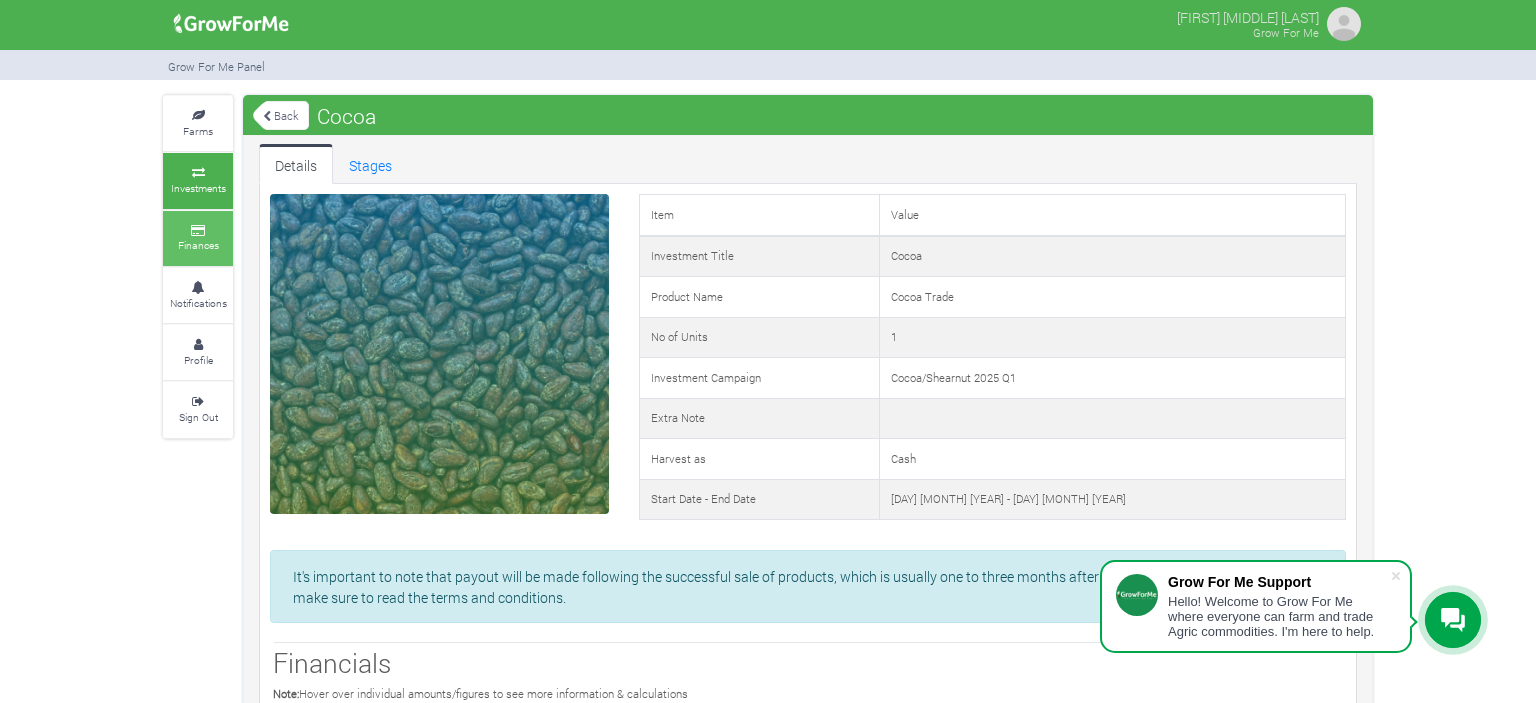 click on "Finances" at bounding box center (198, 245) 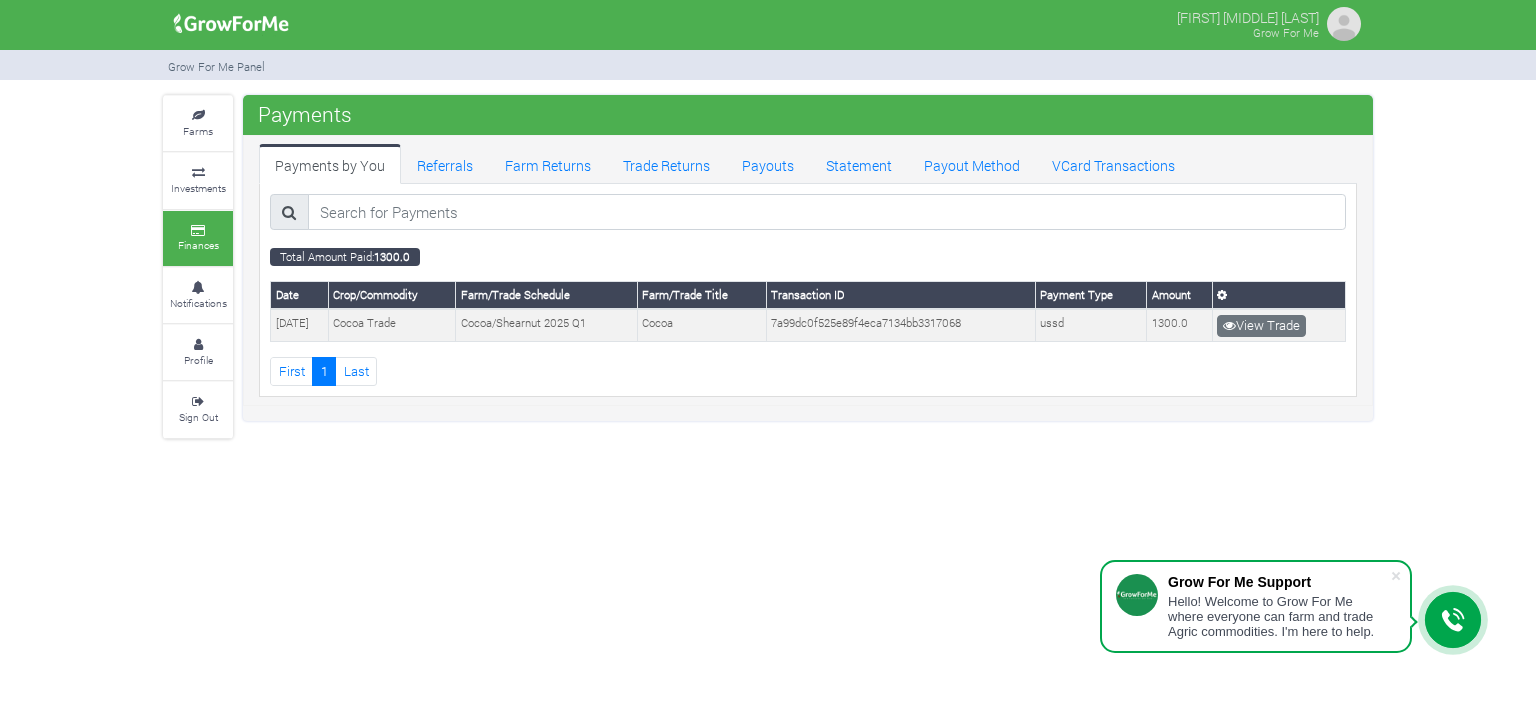 scroll, scrollTop: 0, scrollLeft: 0, axis: both 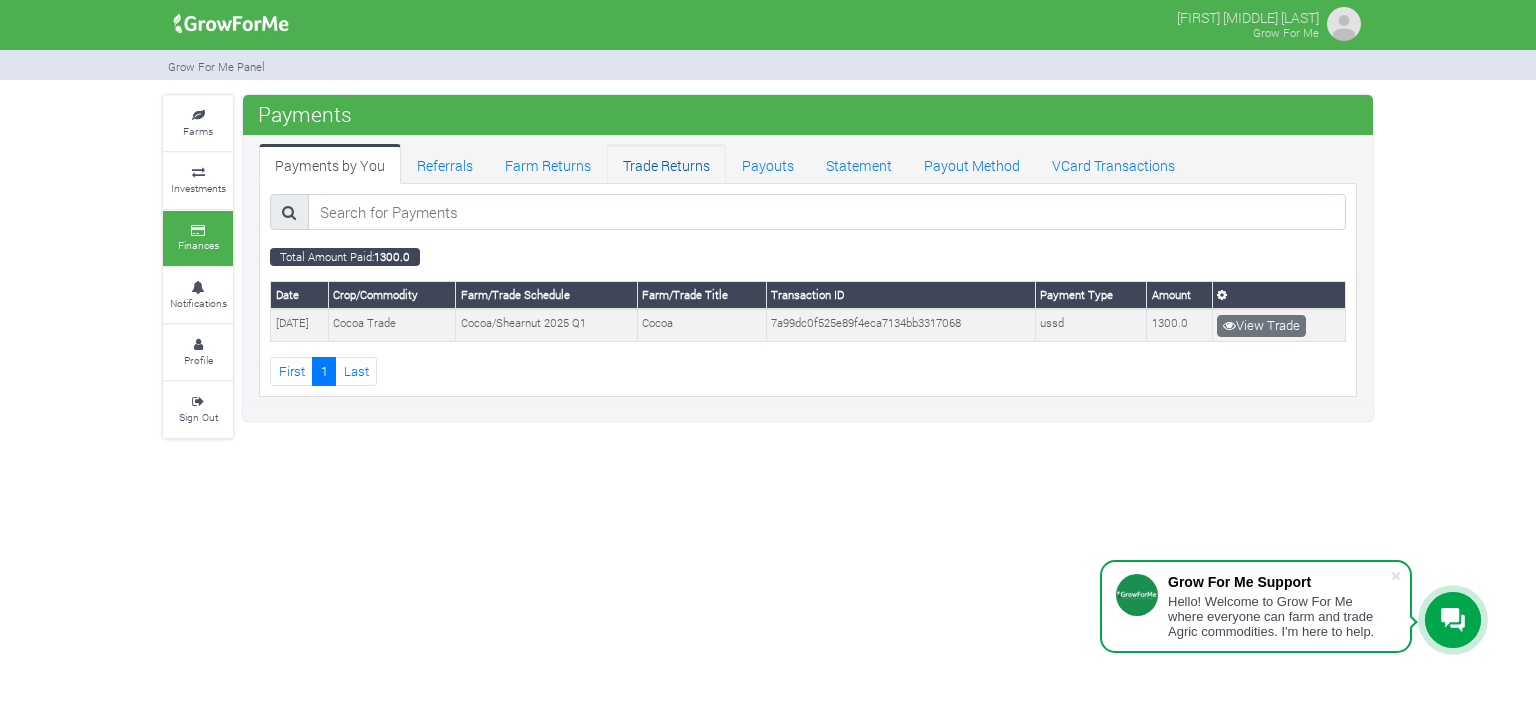 click on "Trade Returns" at bounding box center (666, 164) 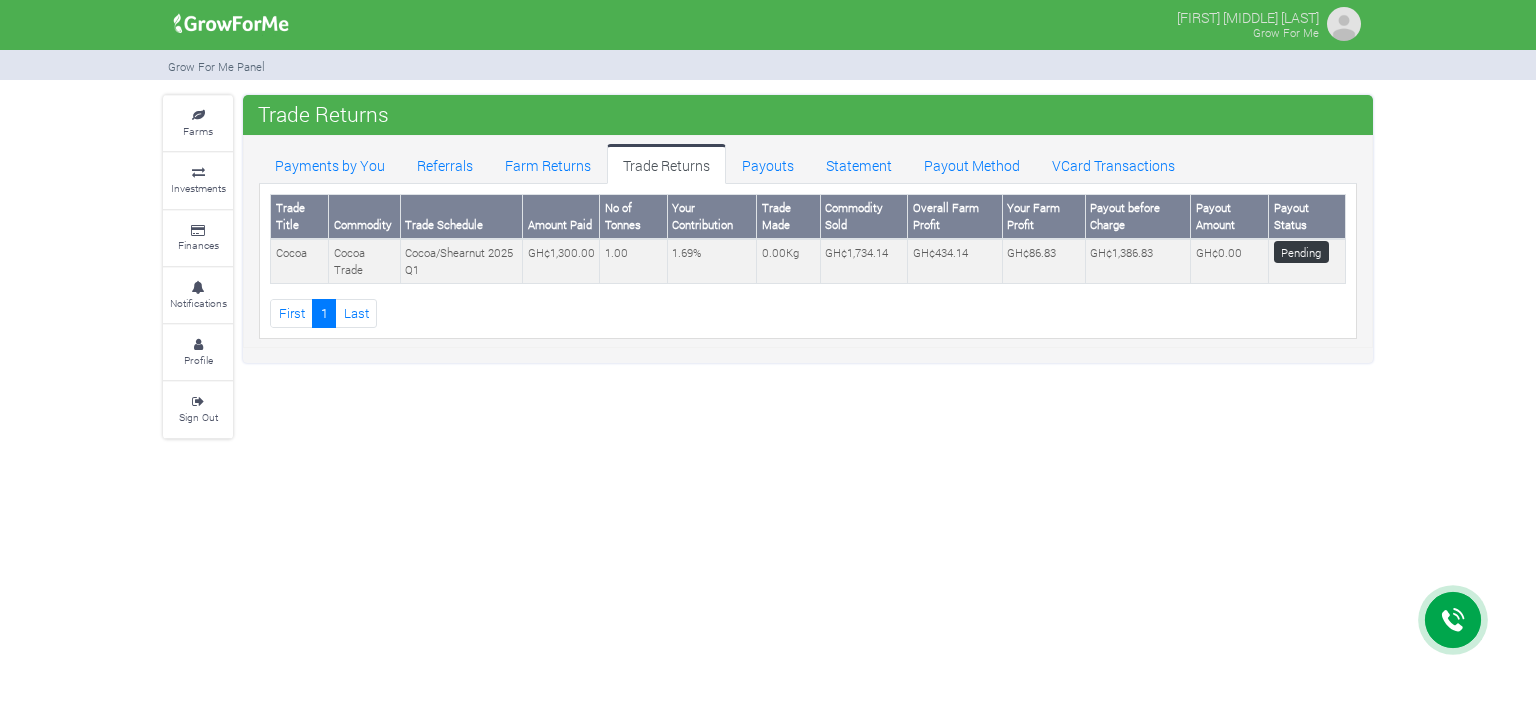 scroll, scrollTop: 0, scrollLeft: 0, axis: both 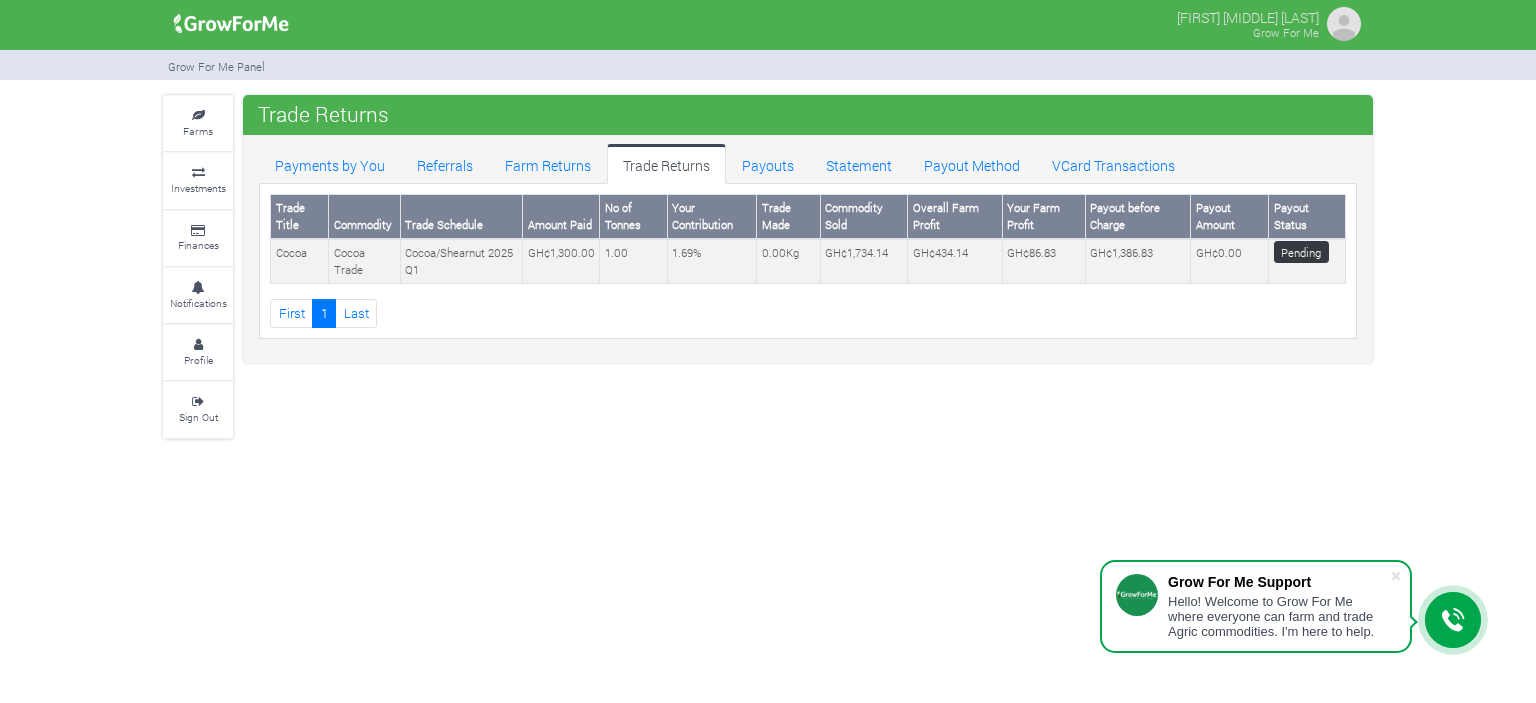 click on "Hello! Welcome to Grow For Me where everyone can farm and trade Agric commodities. I'm here to help." at bounding box center (1279, 616) 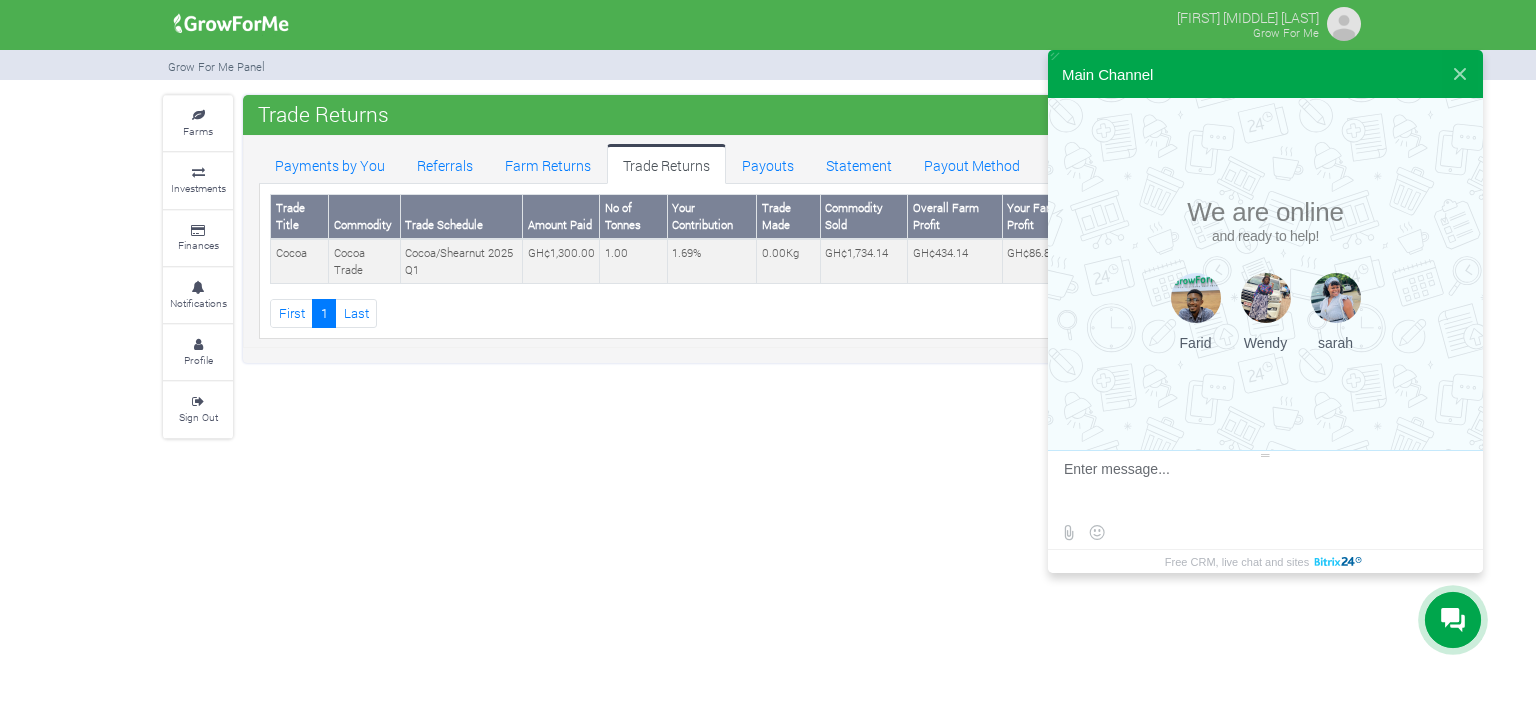 click at bounding box center [1263, 488] 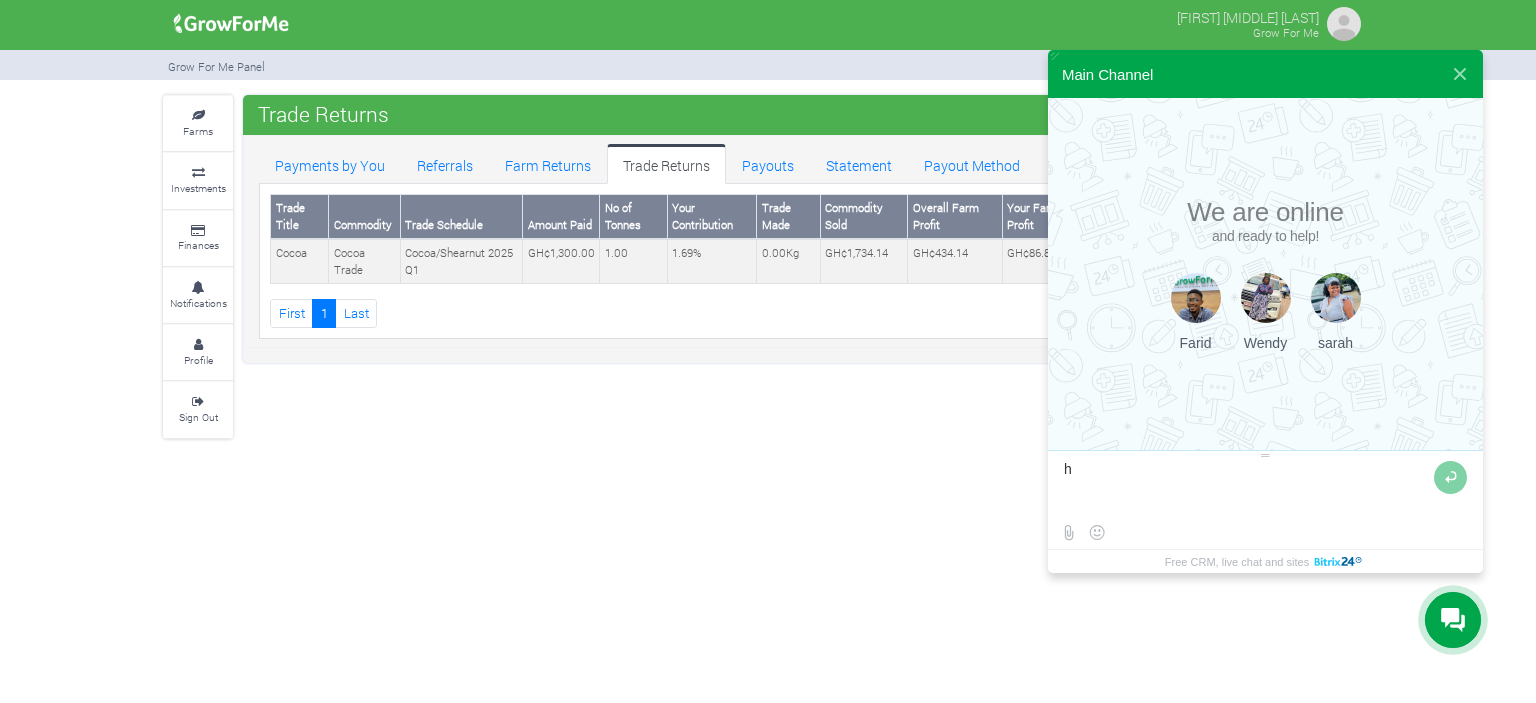 type on "hi" 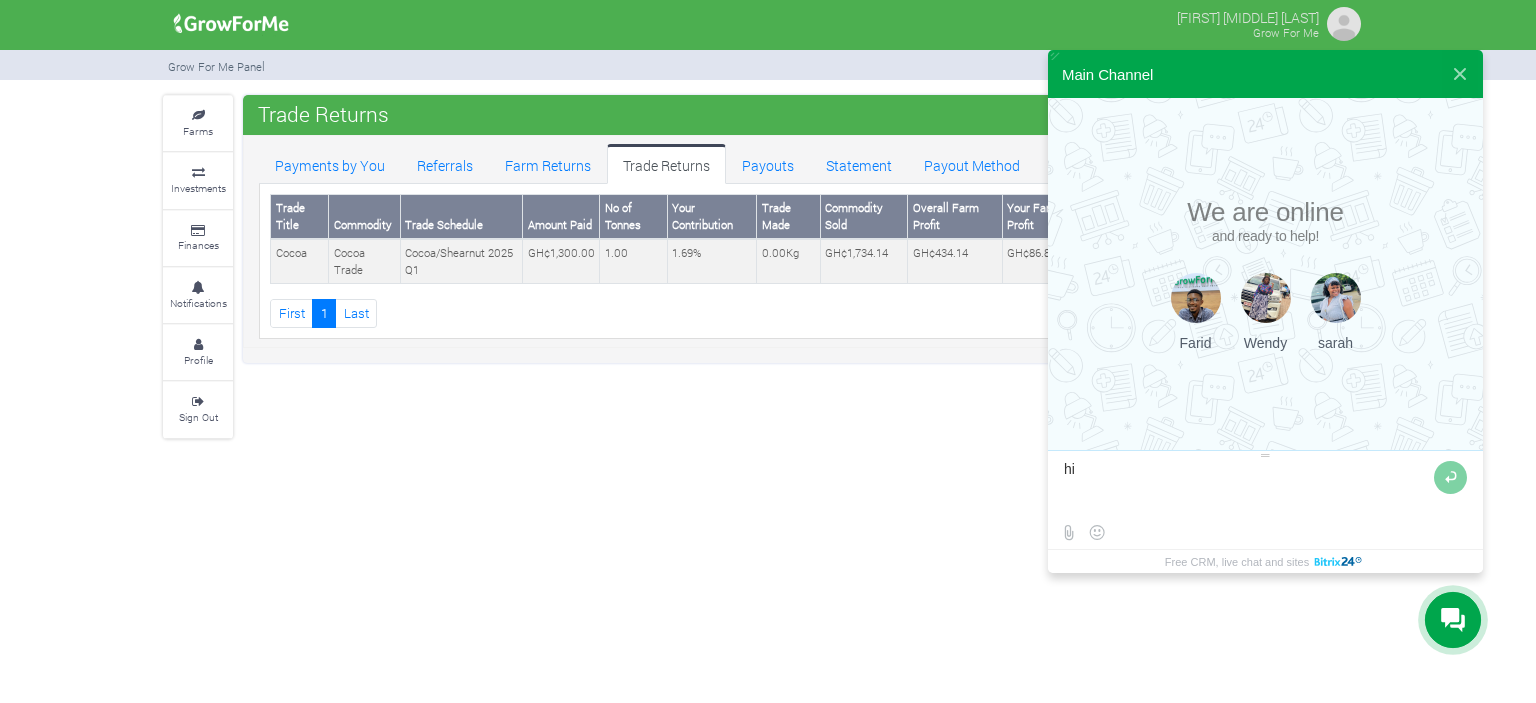 type 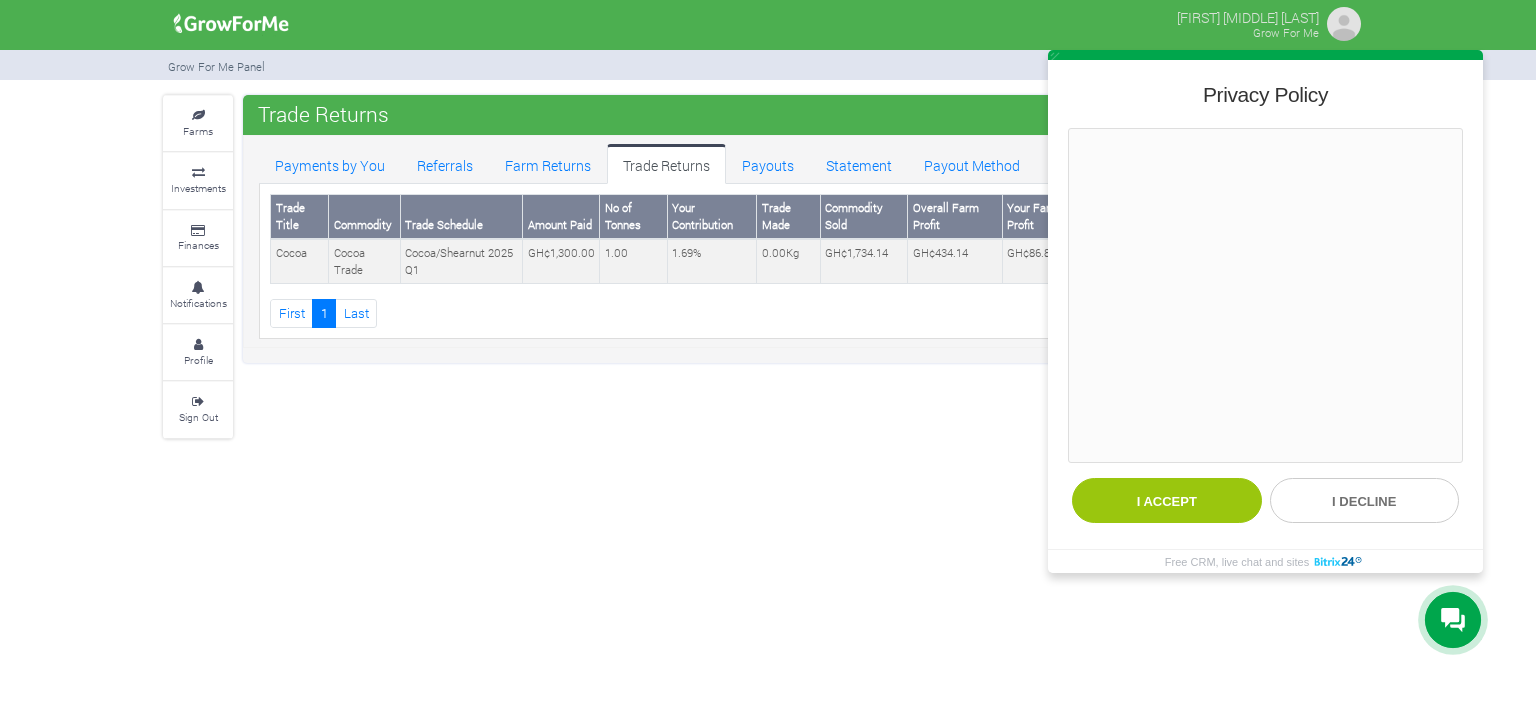 type 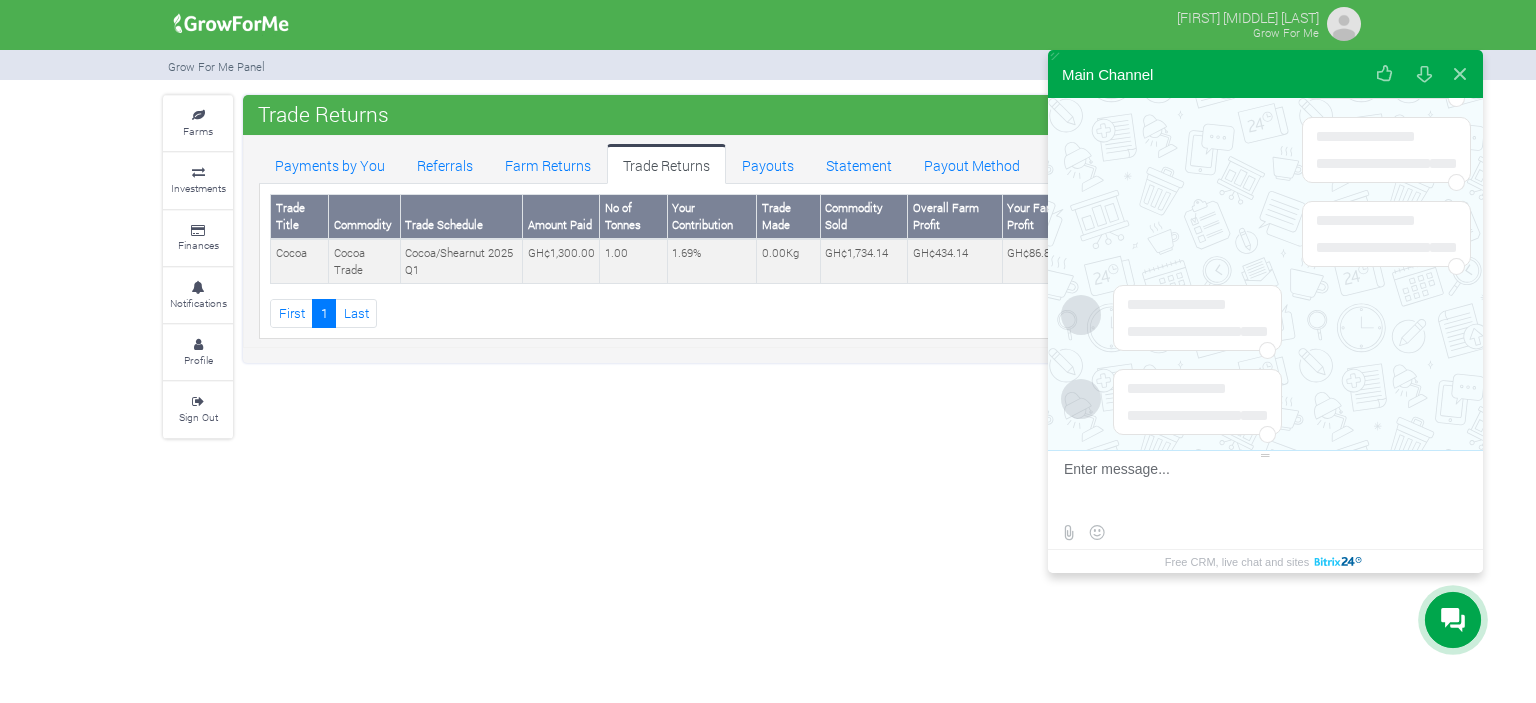 scroll, scrollTop: 116, scrollLeft: 0, axis: vertical 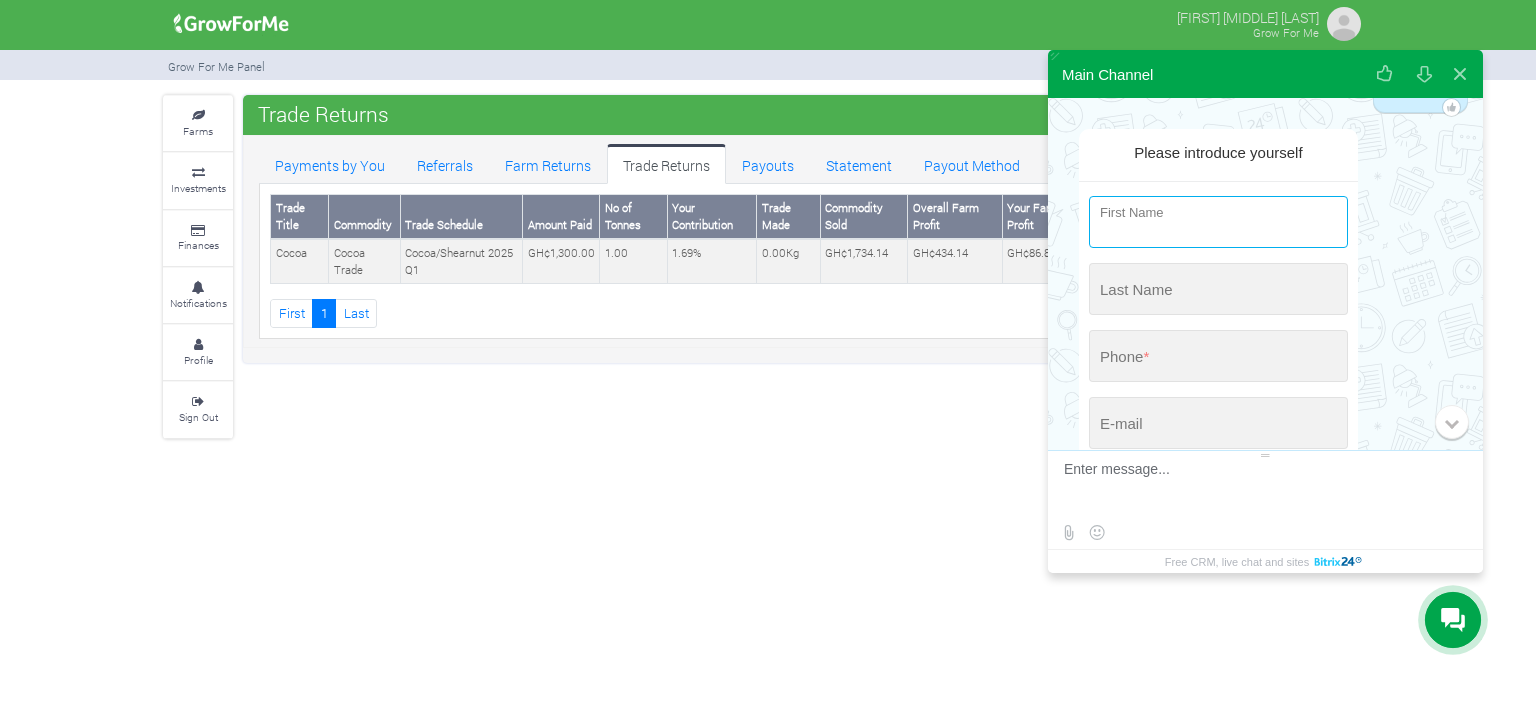 click at bounding box center [1218, 222] 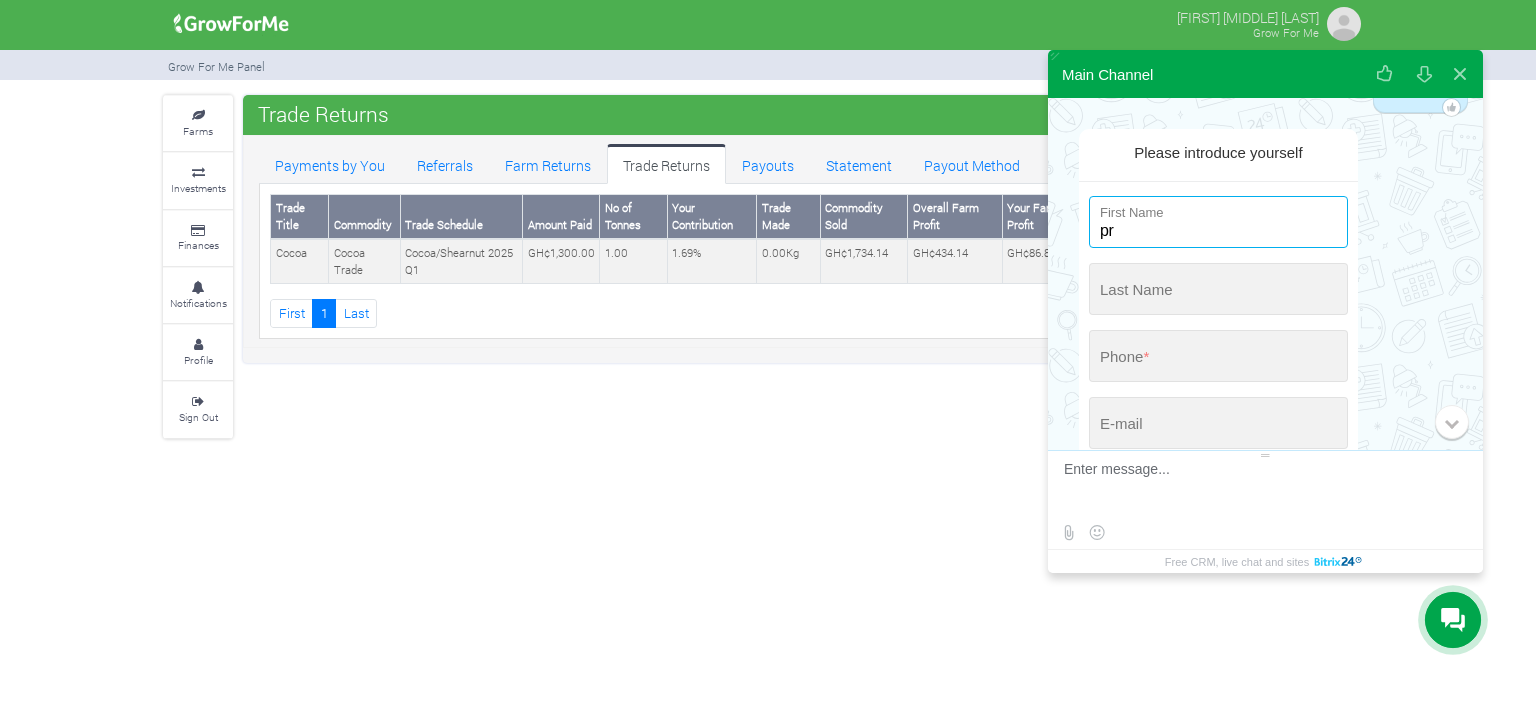 type on "p" 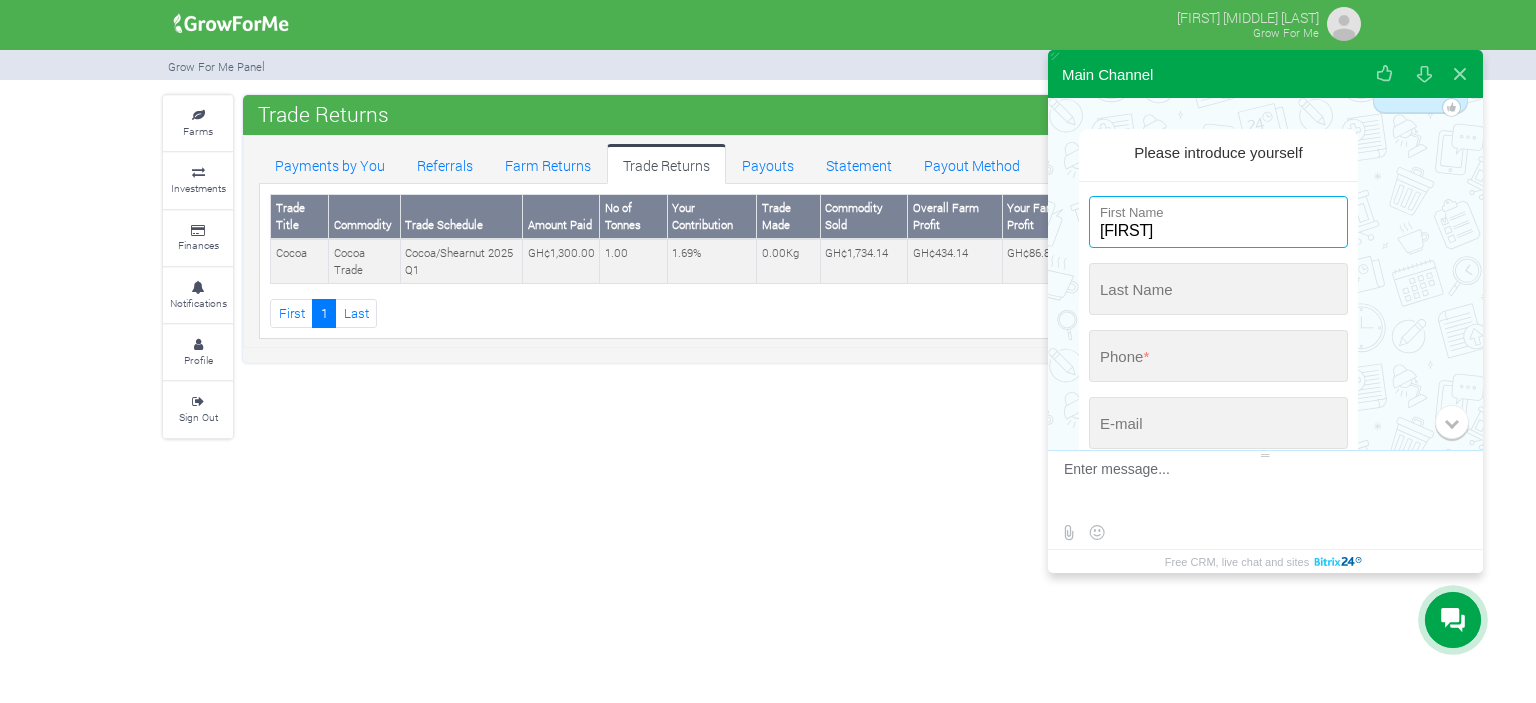 type on "Prince" 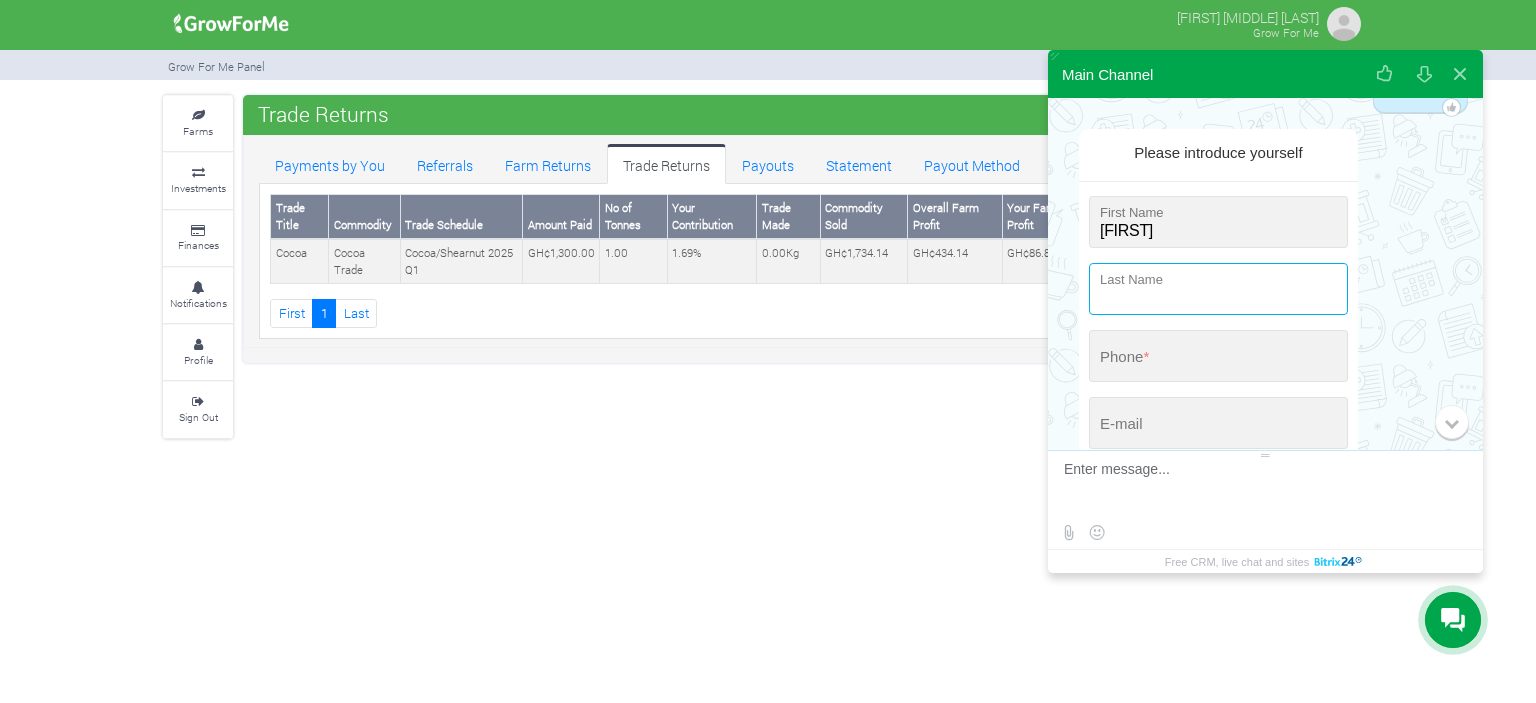 click at bounding box center (1218, 289) 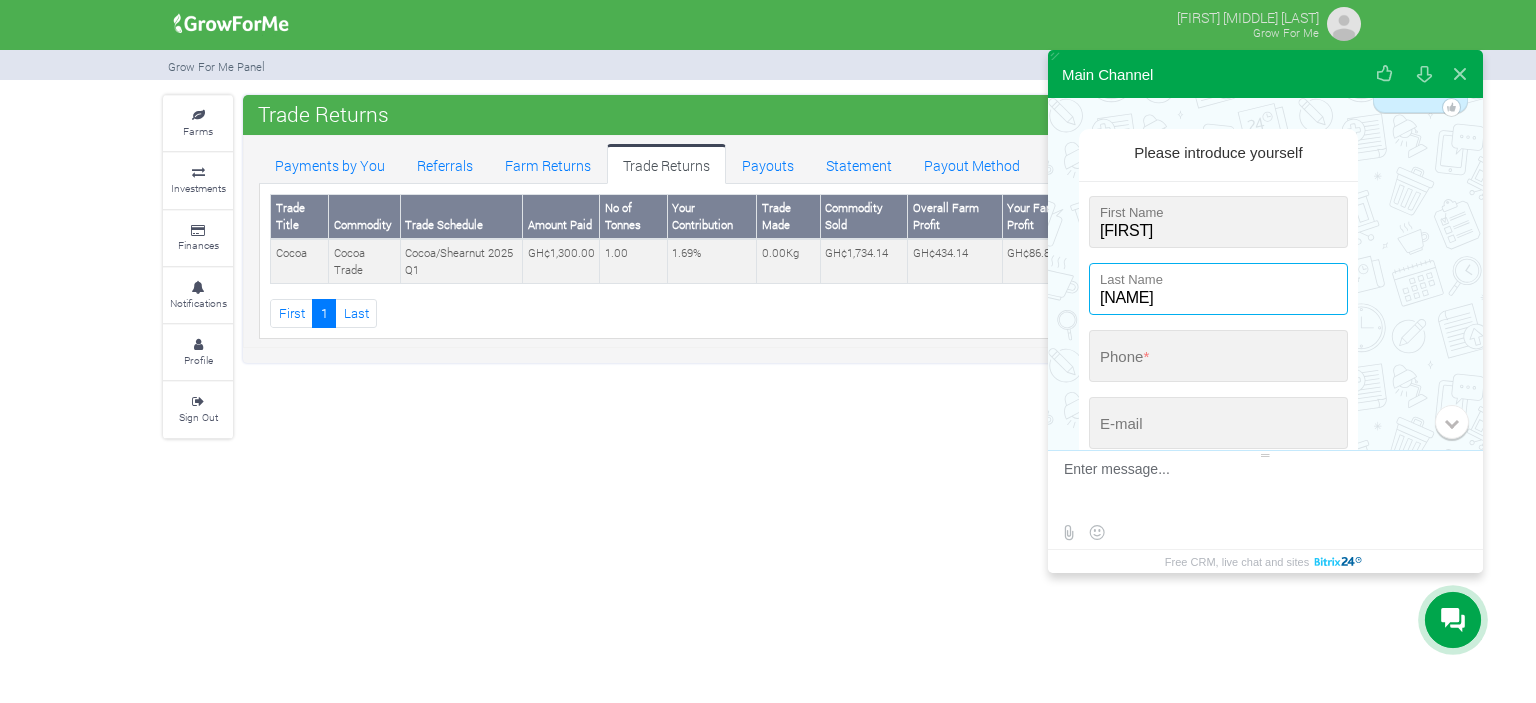 type on "Abakah" 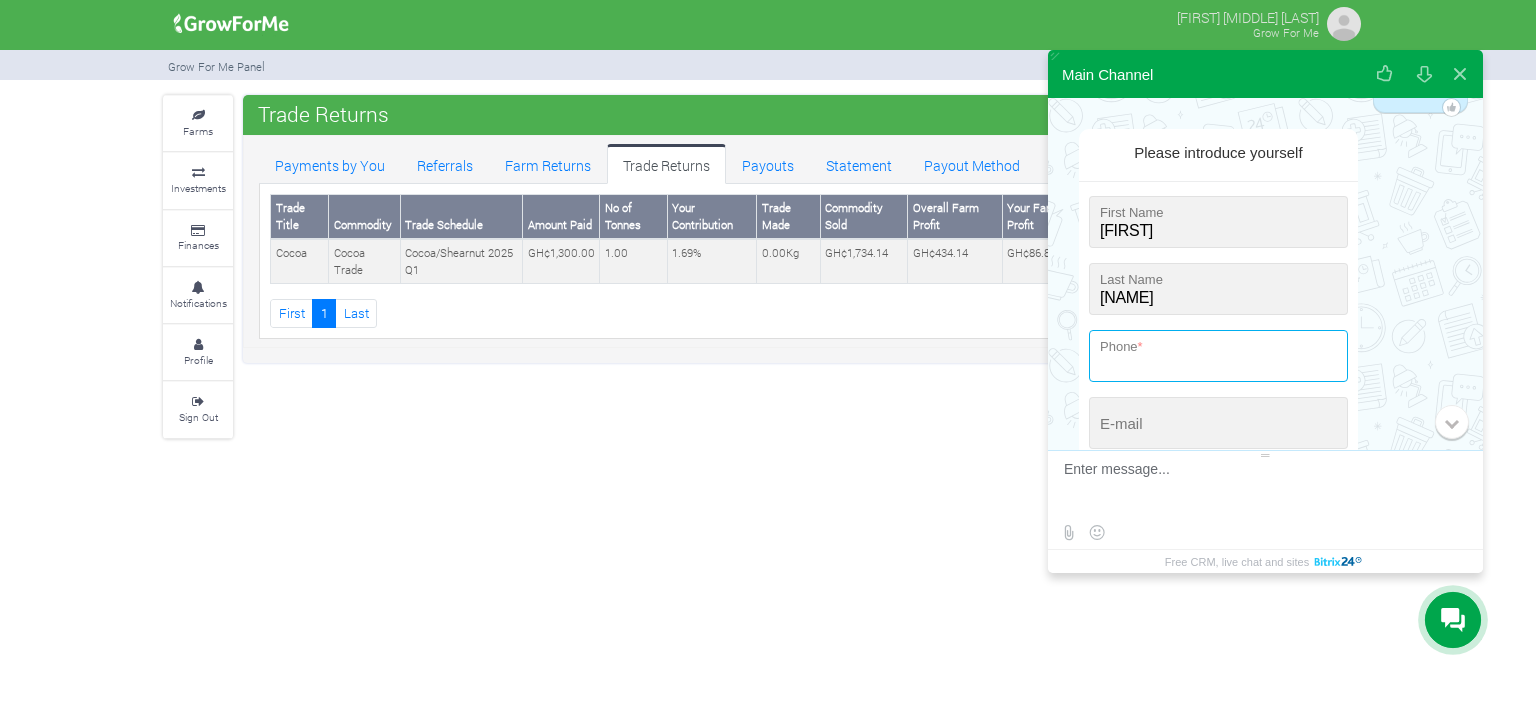 click at bounding box center [1218, 356] 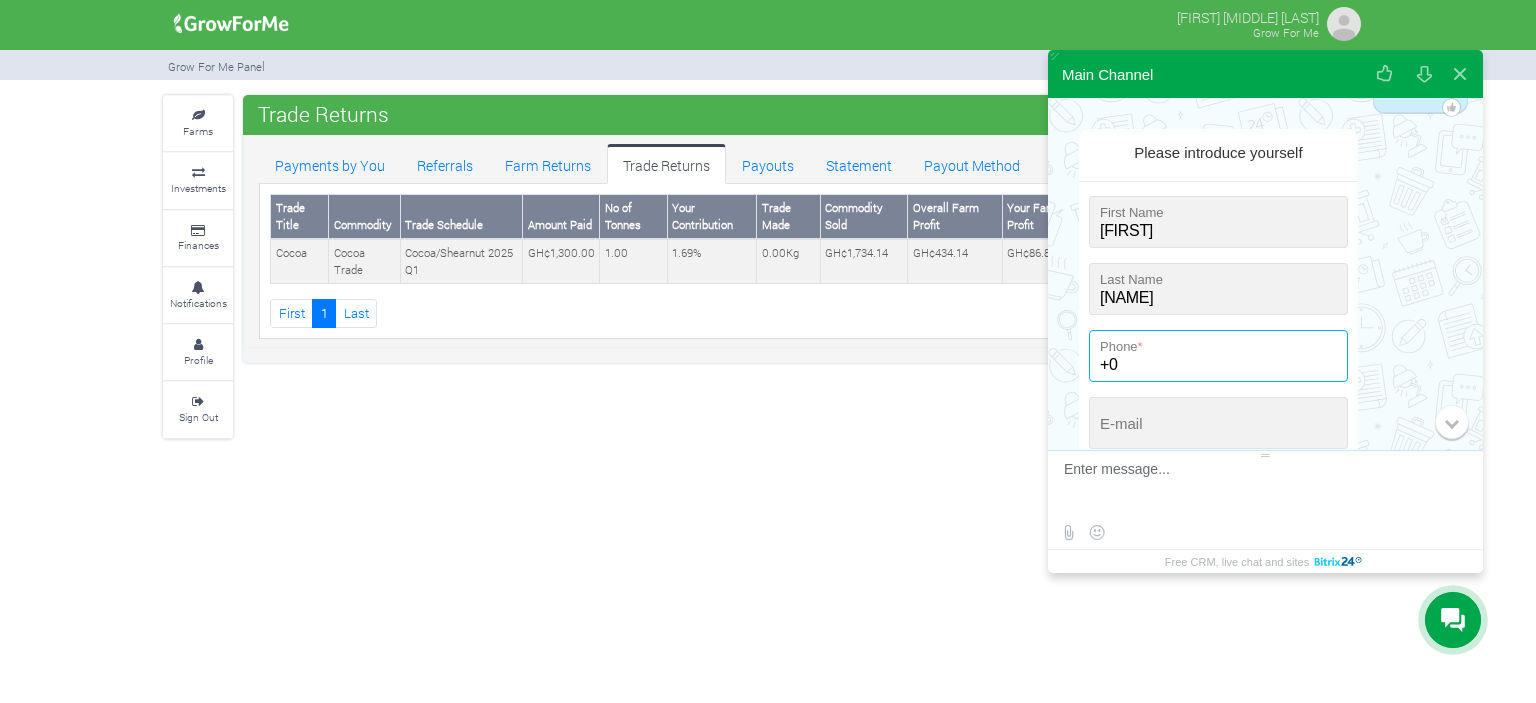 type on "+" 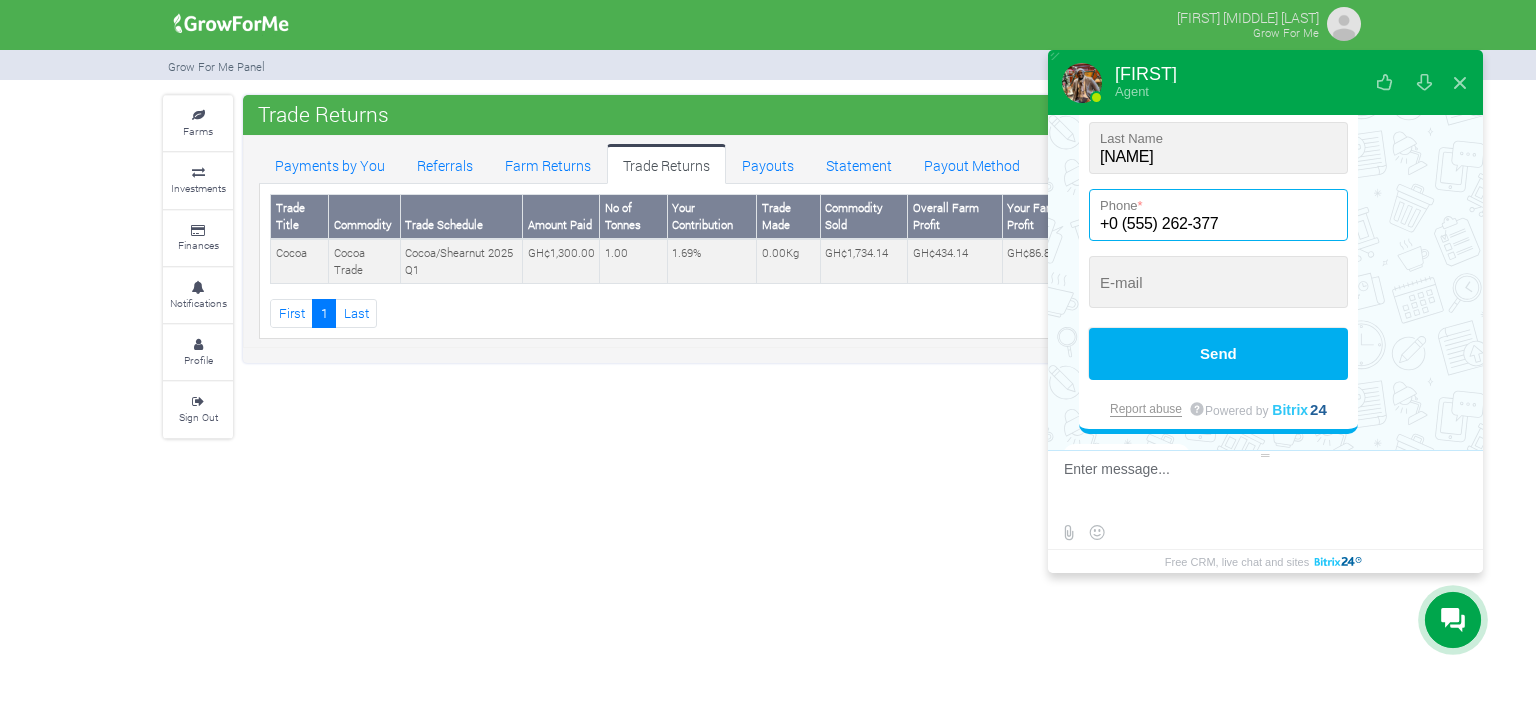 scroll, scrollTop: 376, scrollLeft: 0, axis: vertical 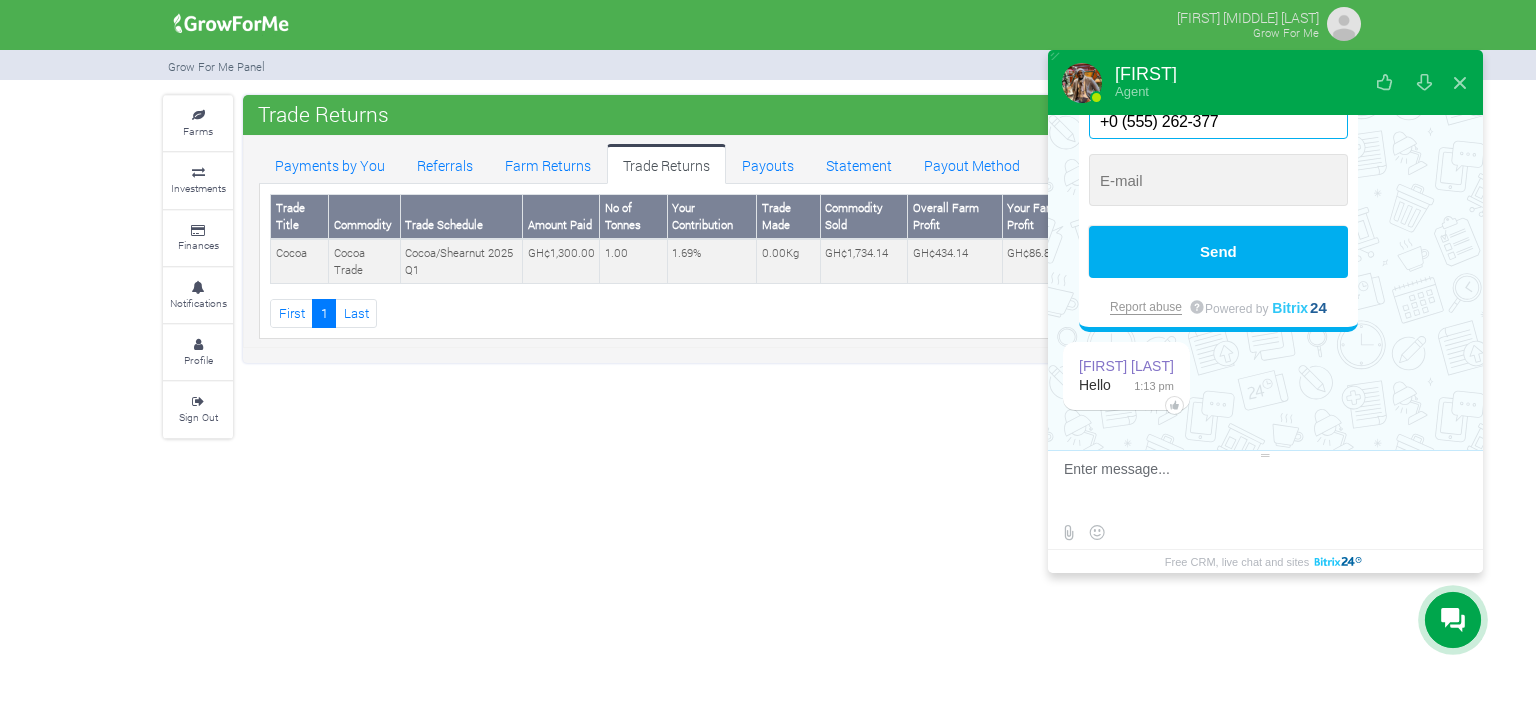 type on "[PHONE]" 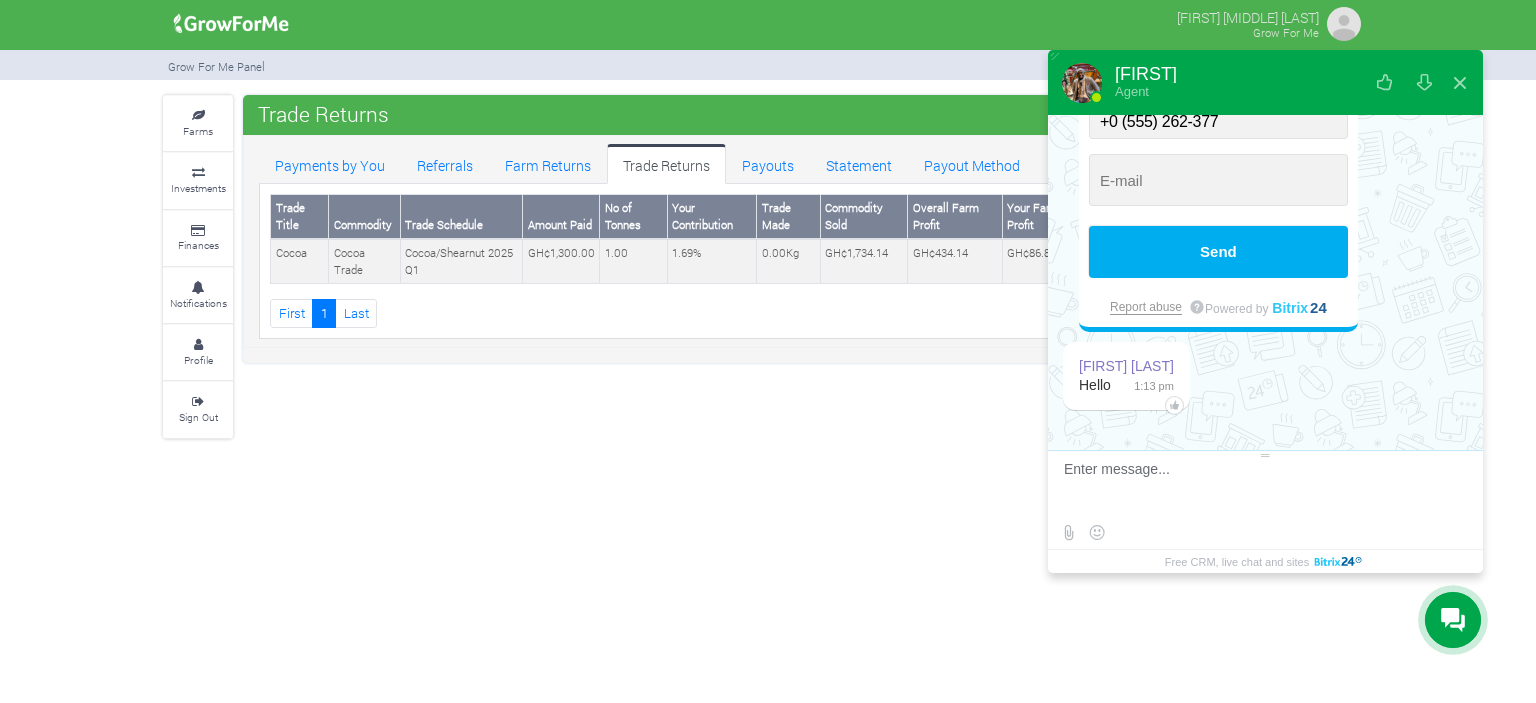 click at bounding box center [1263, 488] 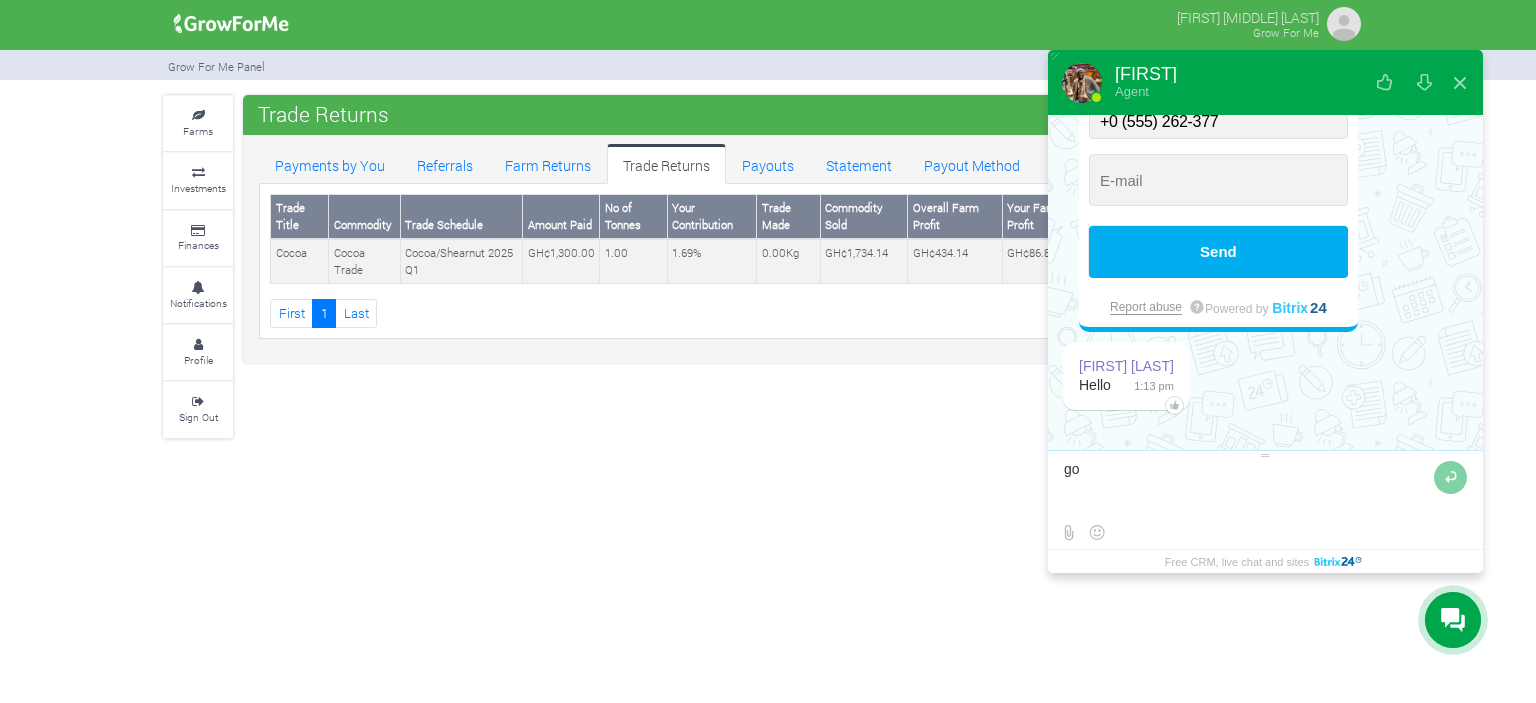 type on "g" 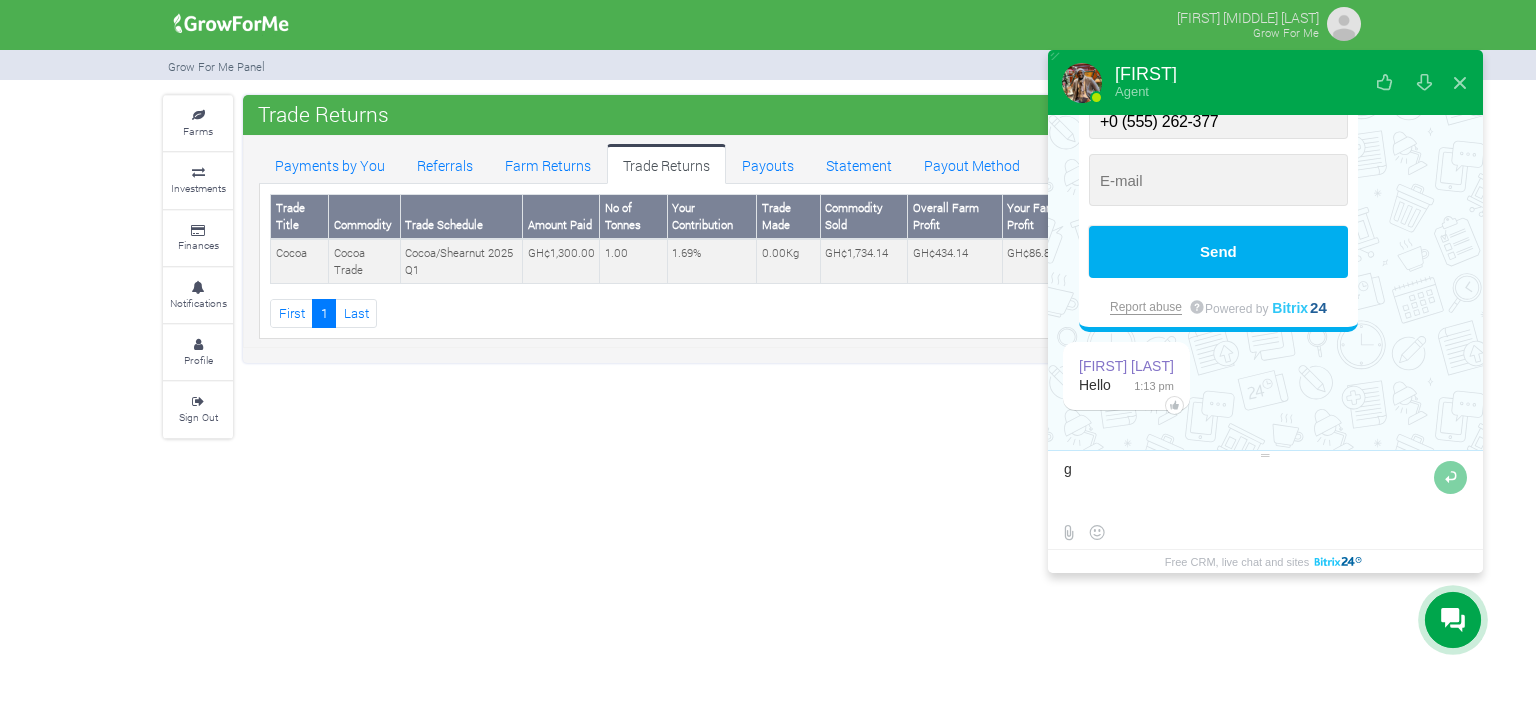 type 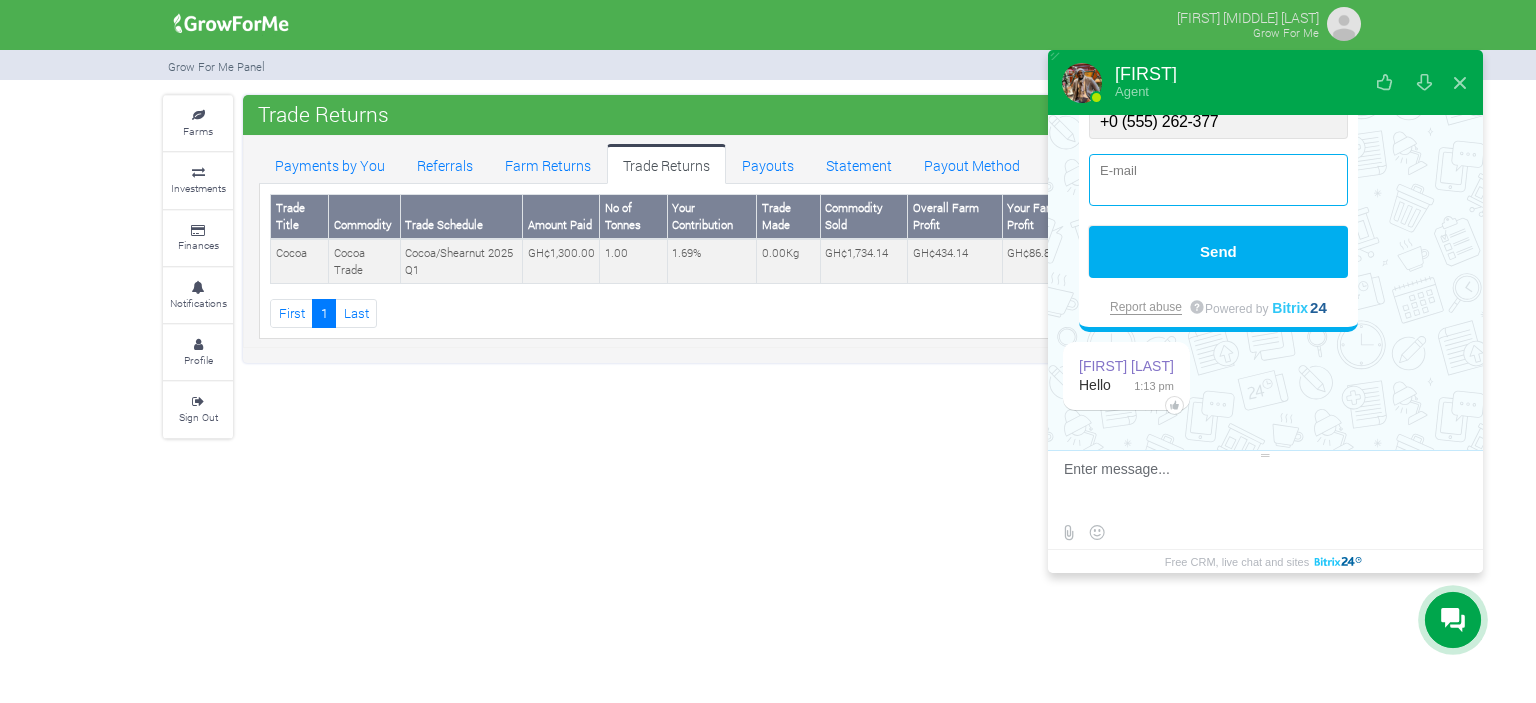 click at bounding box center [1218, 180] 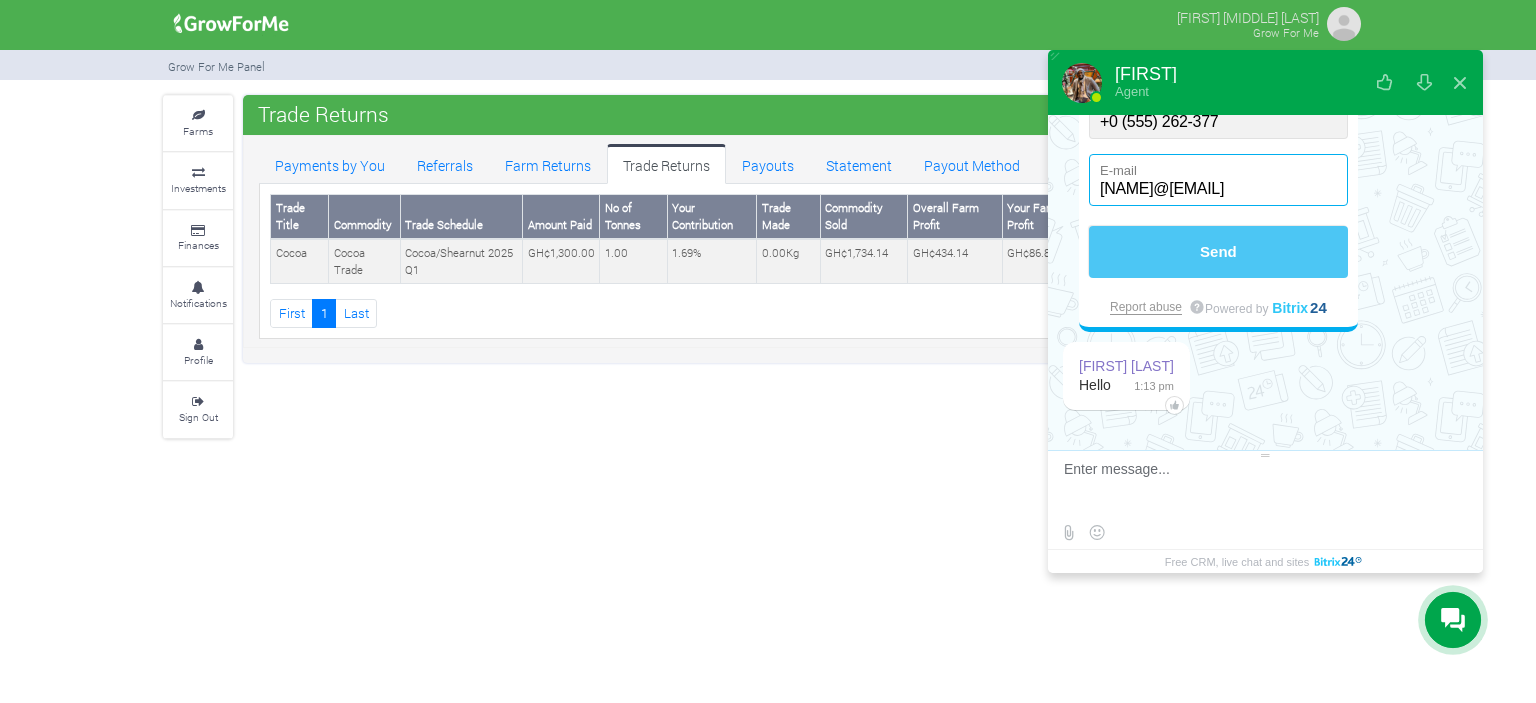type on "abakah.princeben@gmail.com" 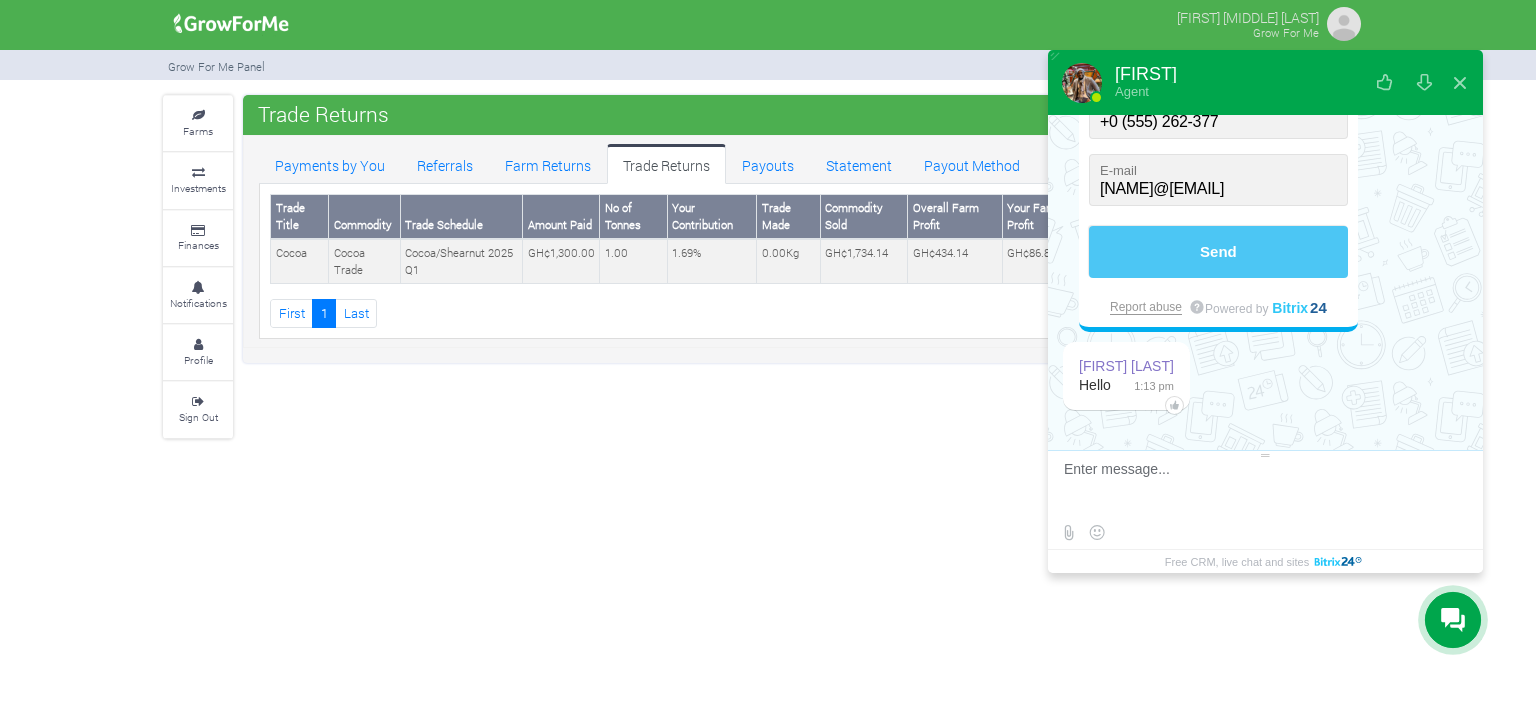 click on "Send" at bounding box center [1218, 252] 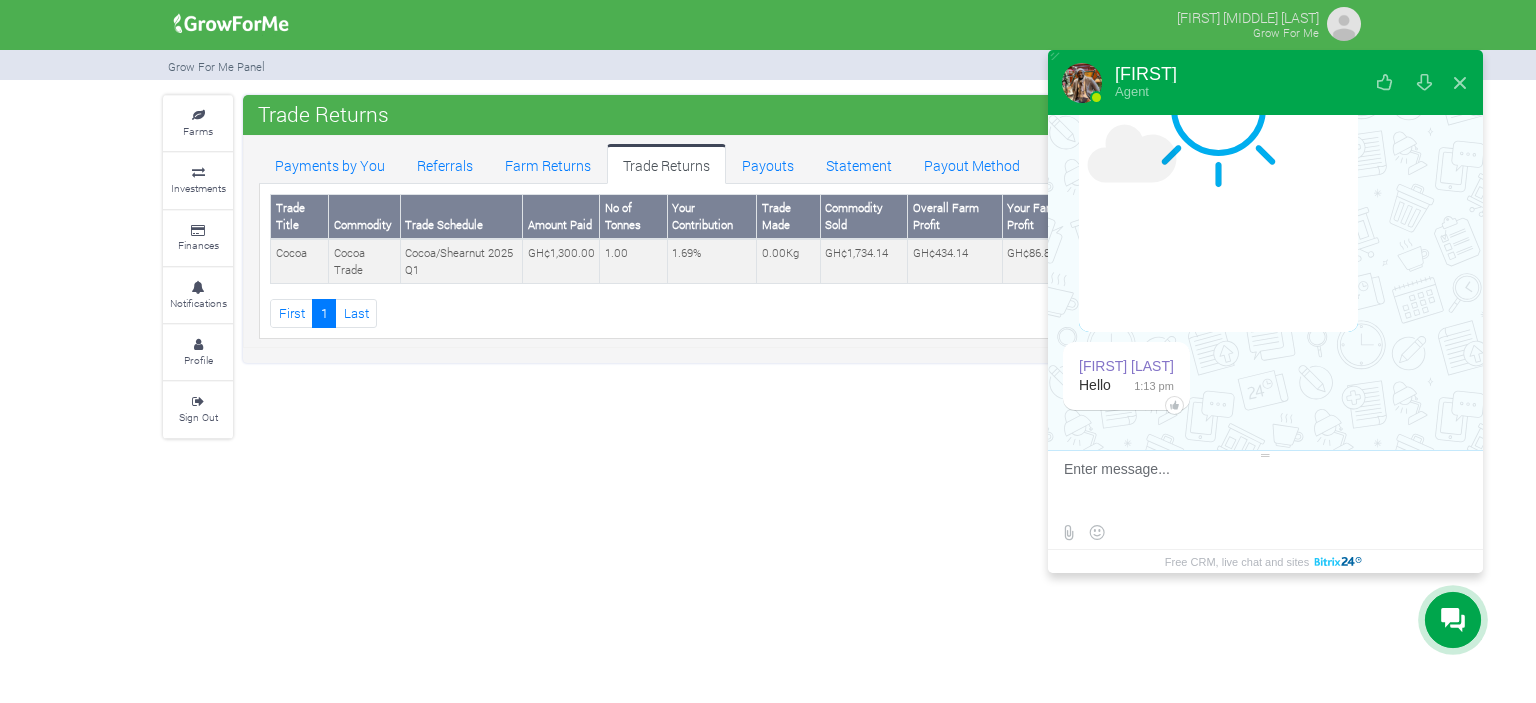 click at bounding box center [1263, 488] 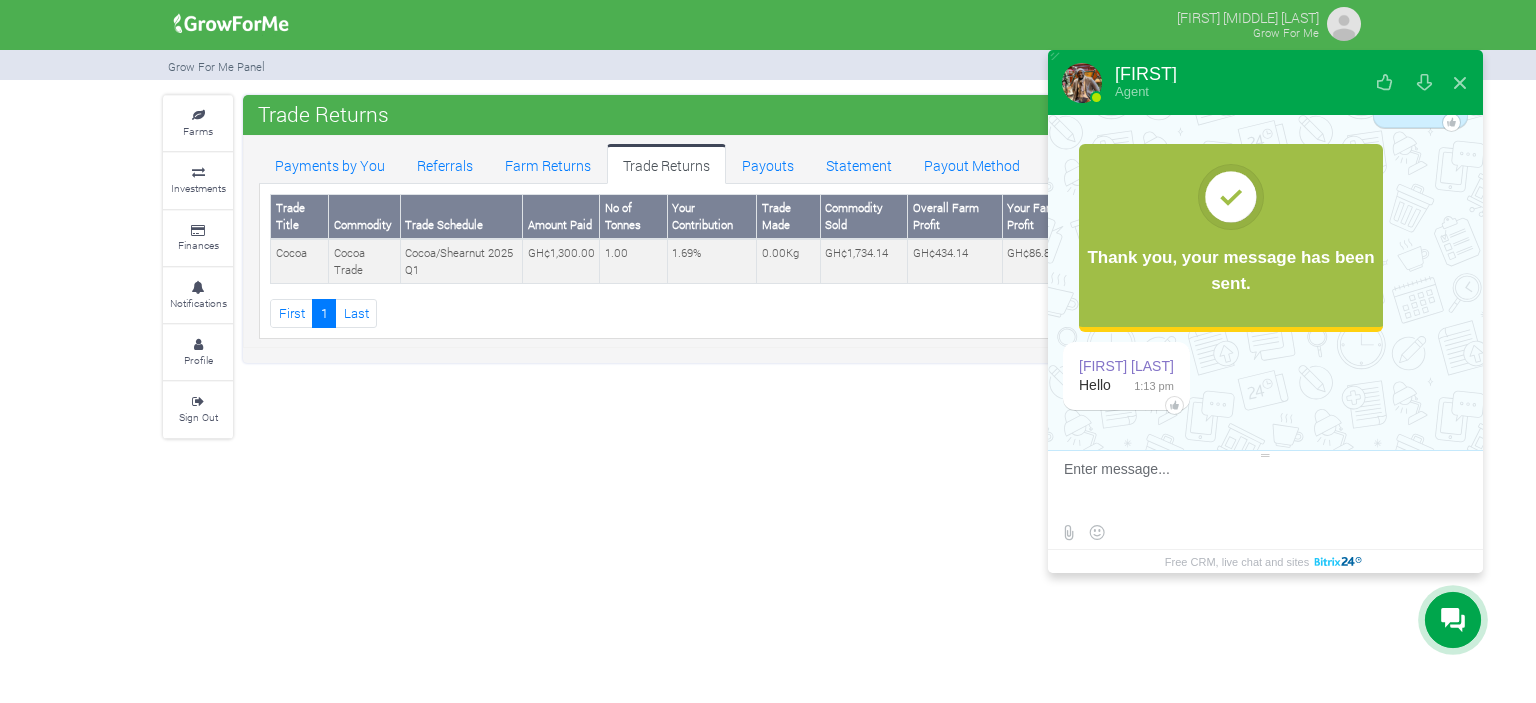 scroll, scrollTop: 118, scrollLeft: 0, axis: vertical 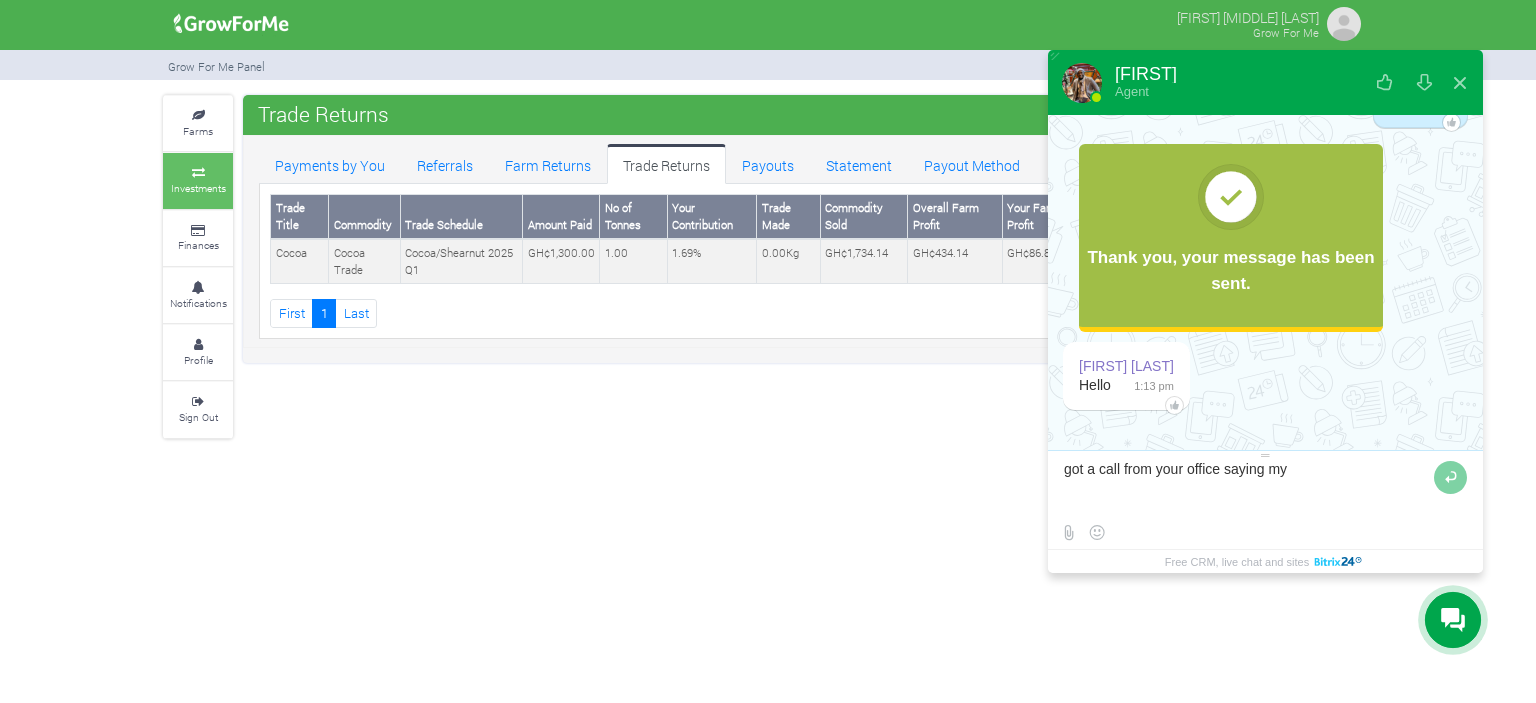 type on "got a call from your office saying my" 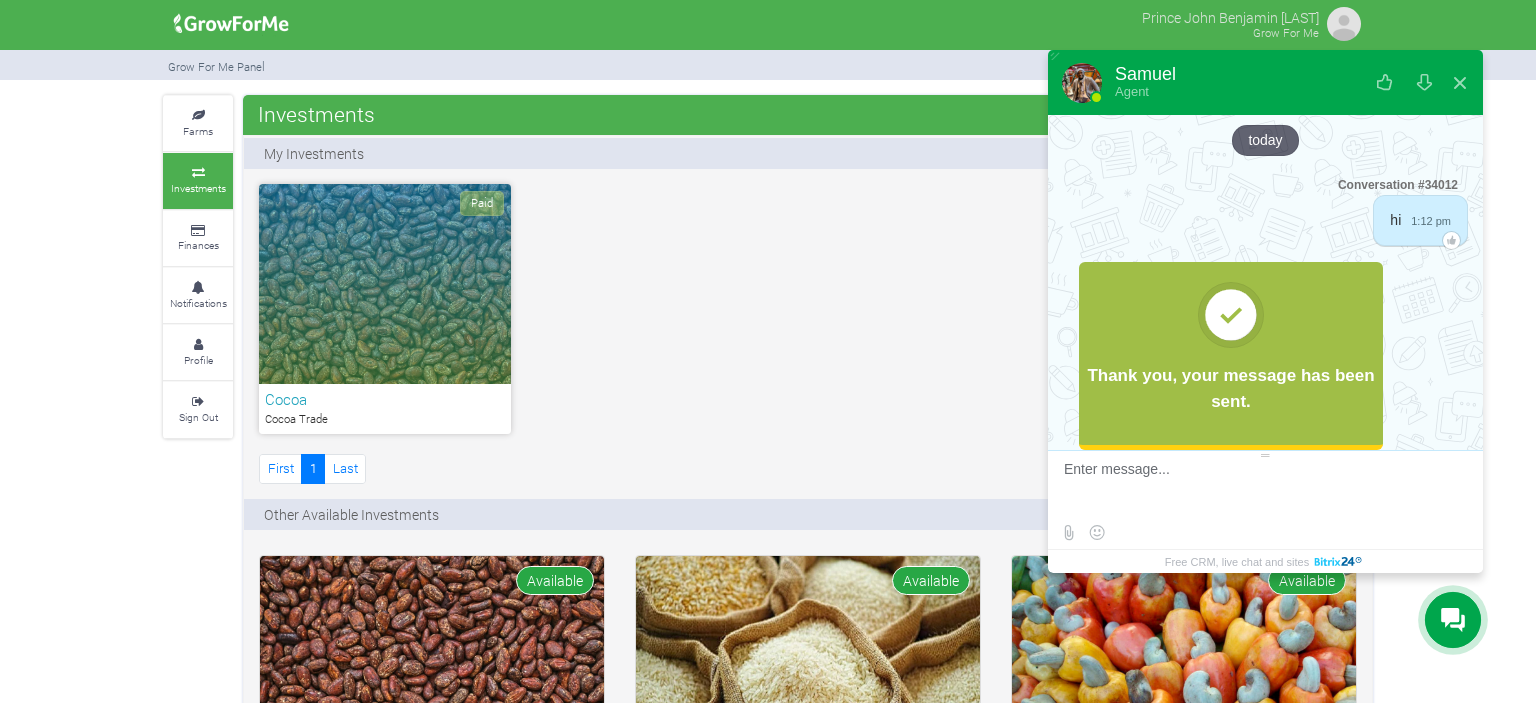 scroll, scrollTop: 190, scrollLeft: 0, axis: vertical 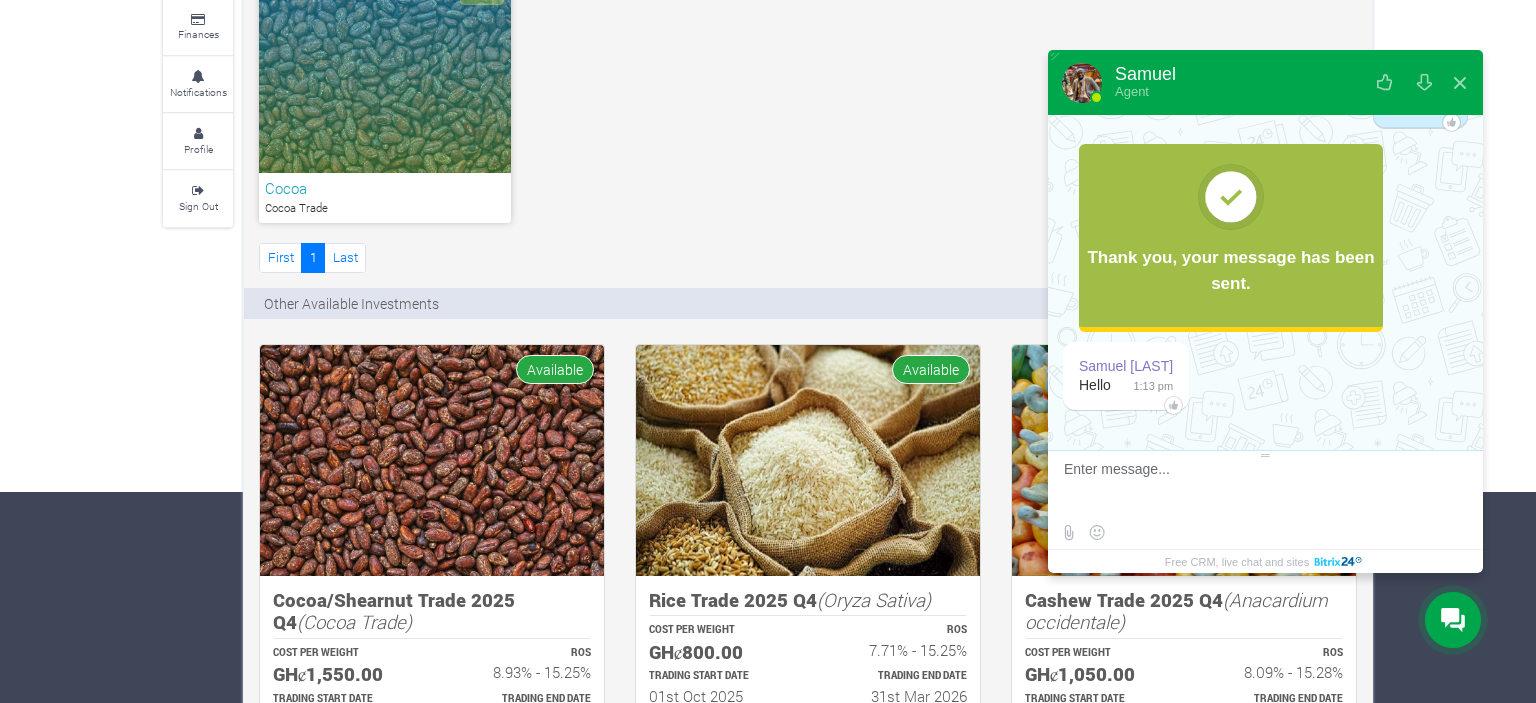 click at bounding box center (1263, 488) 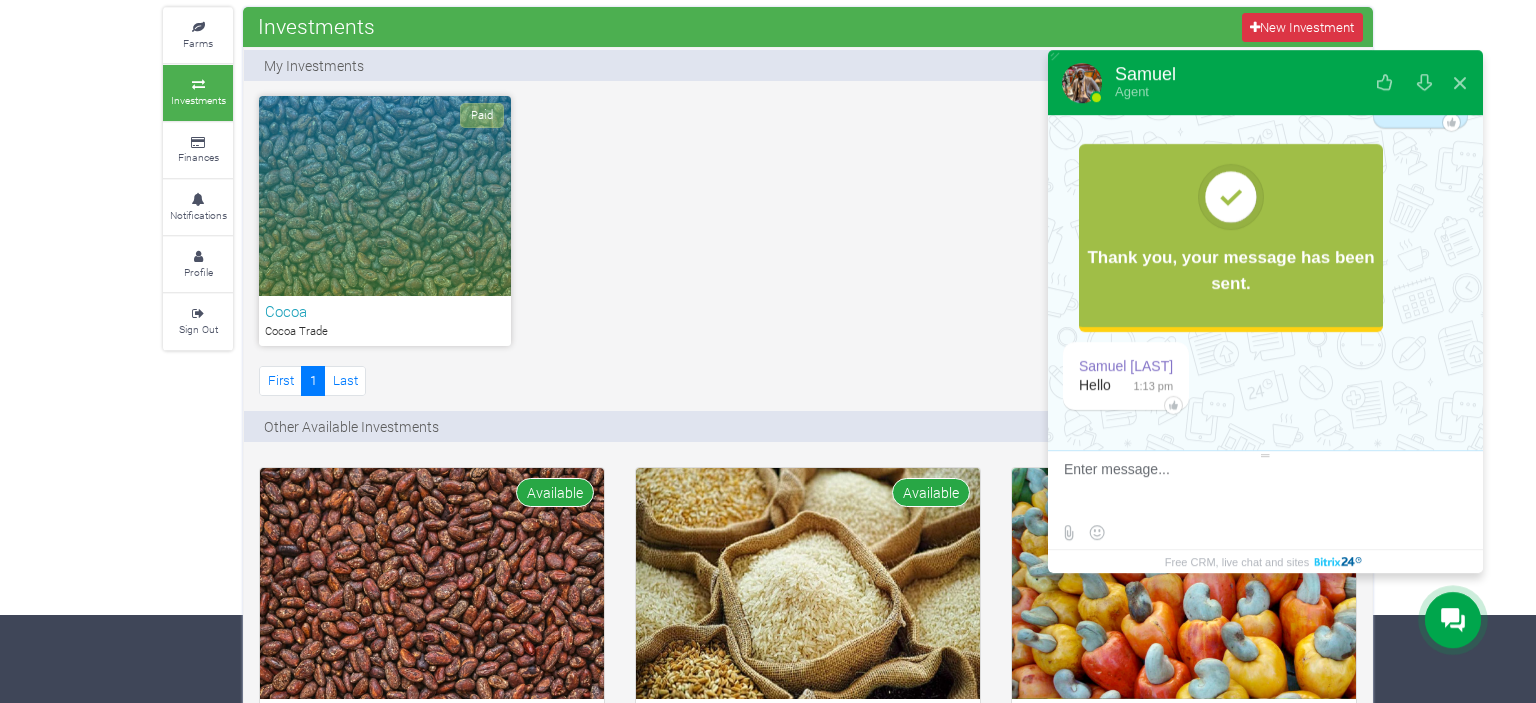 scroll, scrollTop: 0, scrollLeft: 0, axis: both 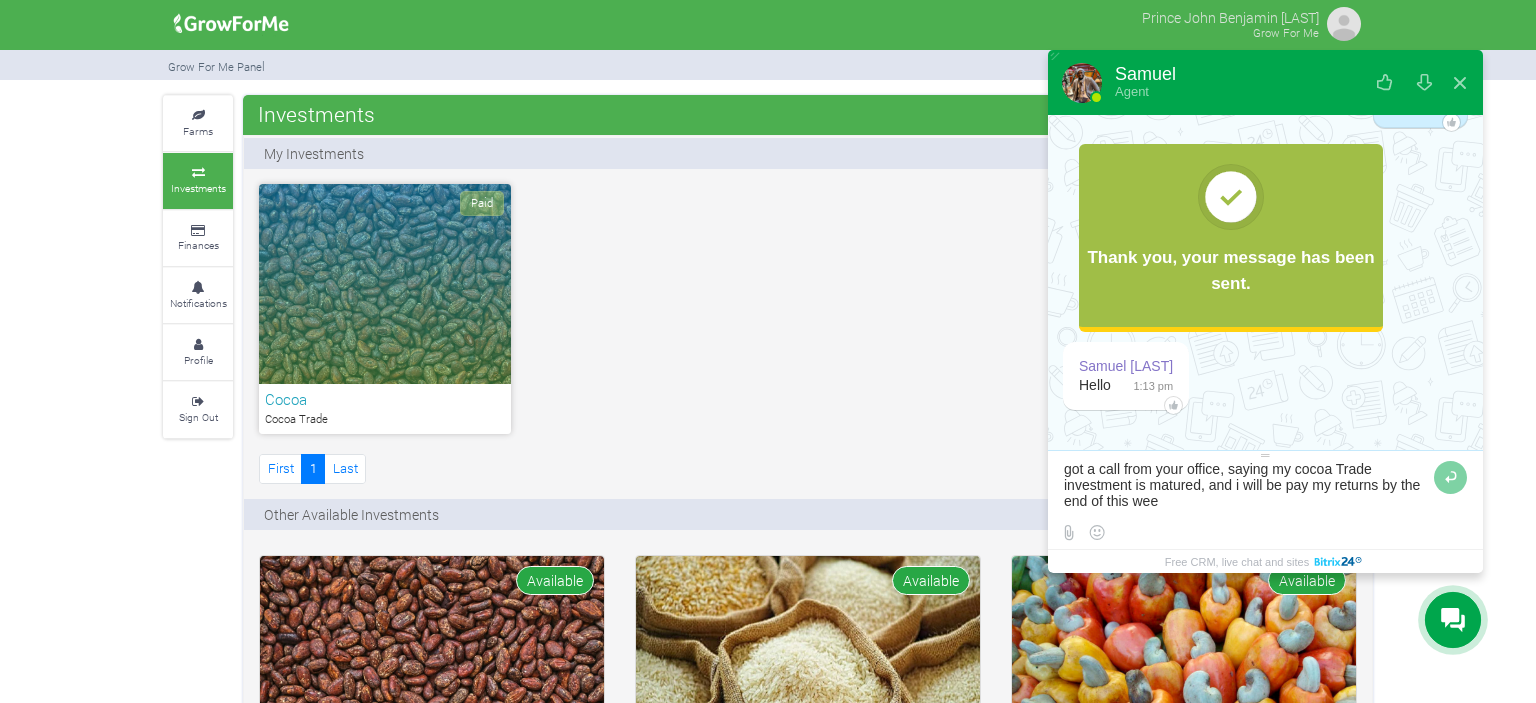 type on "got a call from your office, saying my cocoa Trade investment is matured, and i will be pay my returns by the end of this week" 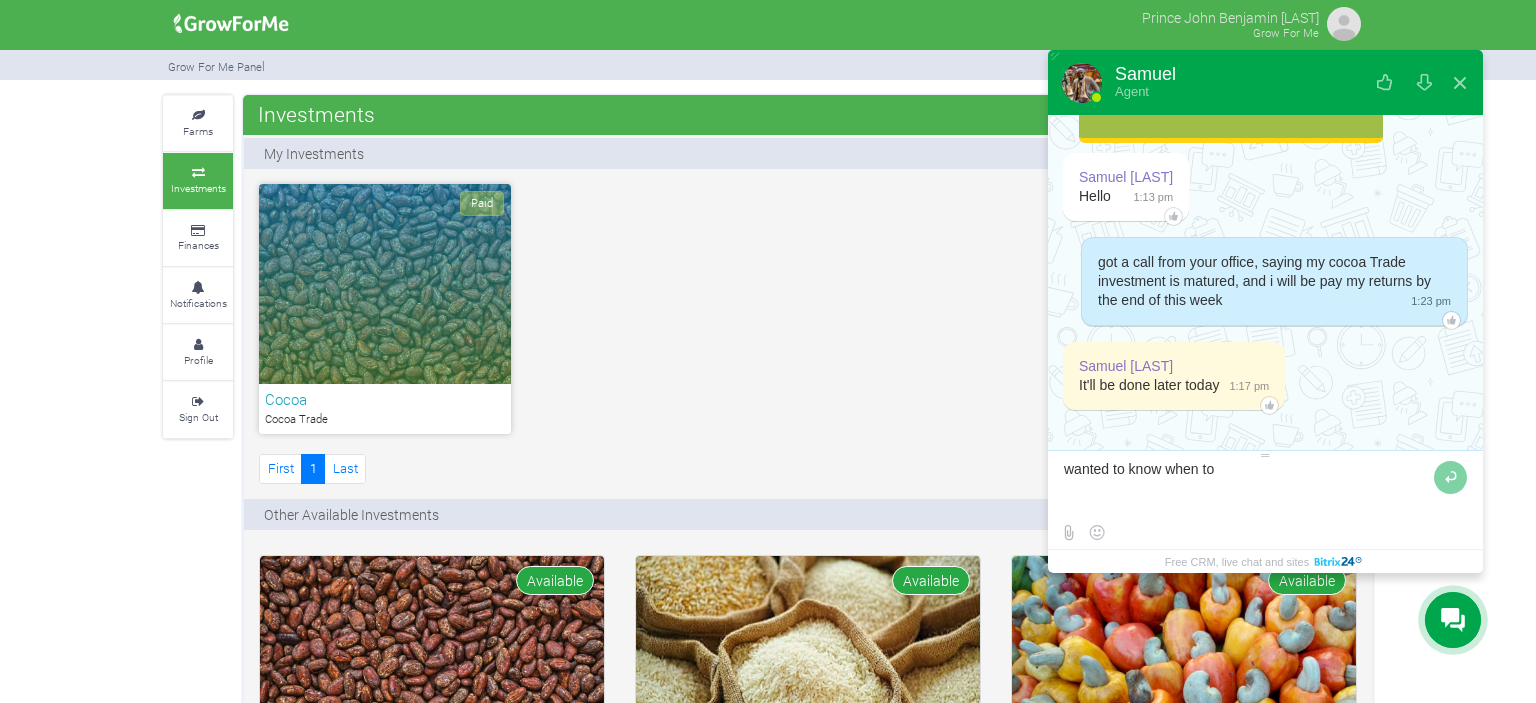 scroll, scrollTop: 308, scrollLeft: 0, axis: vertical 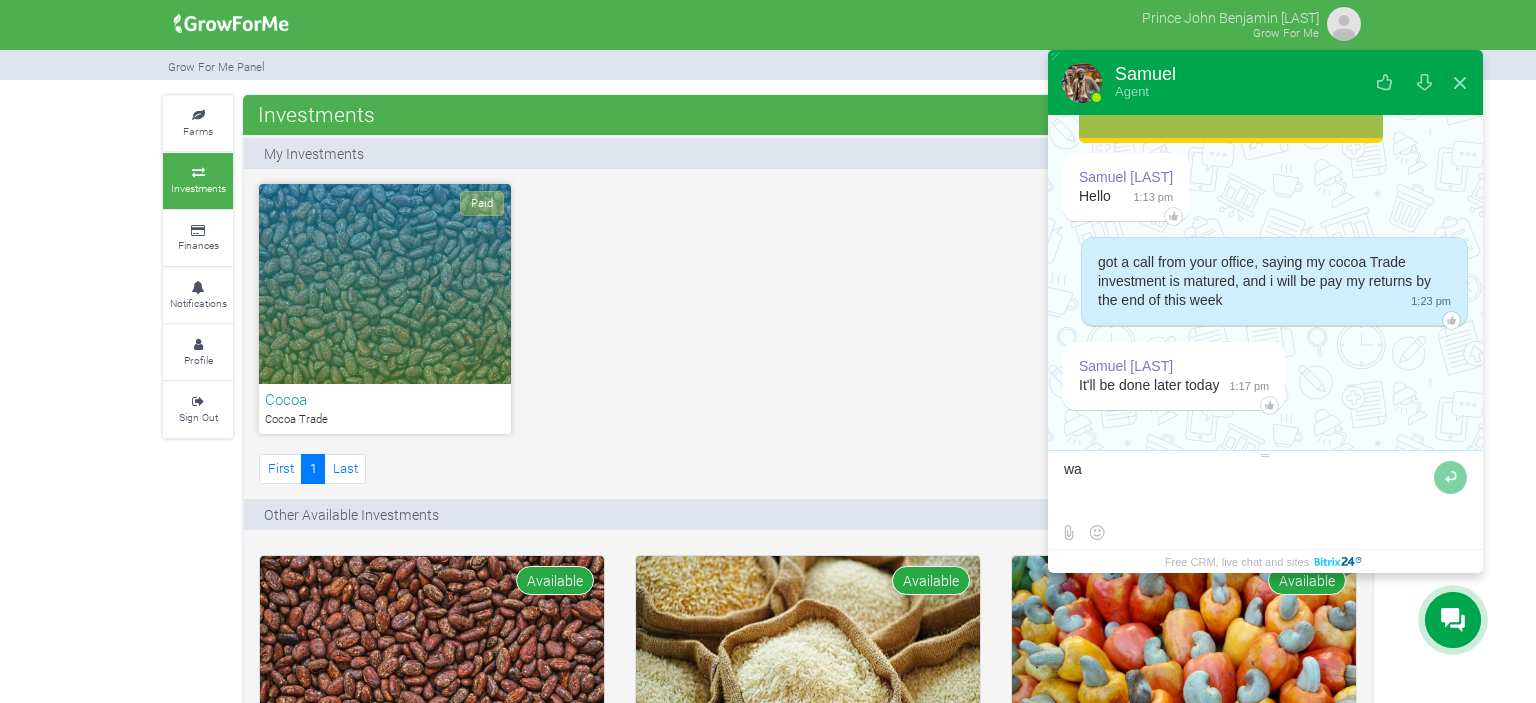 type on "w" 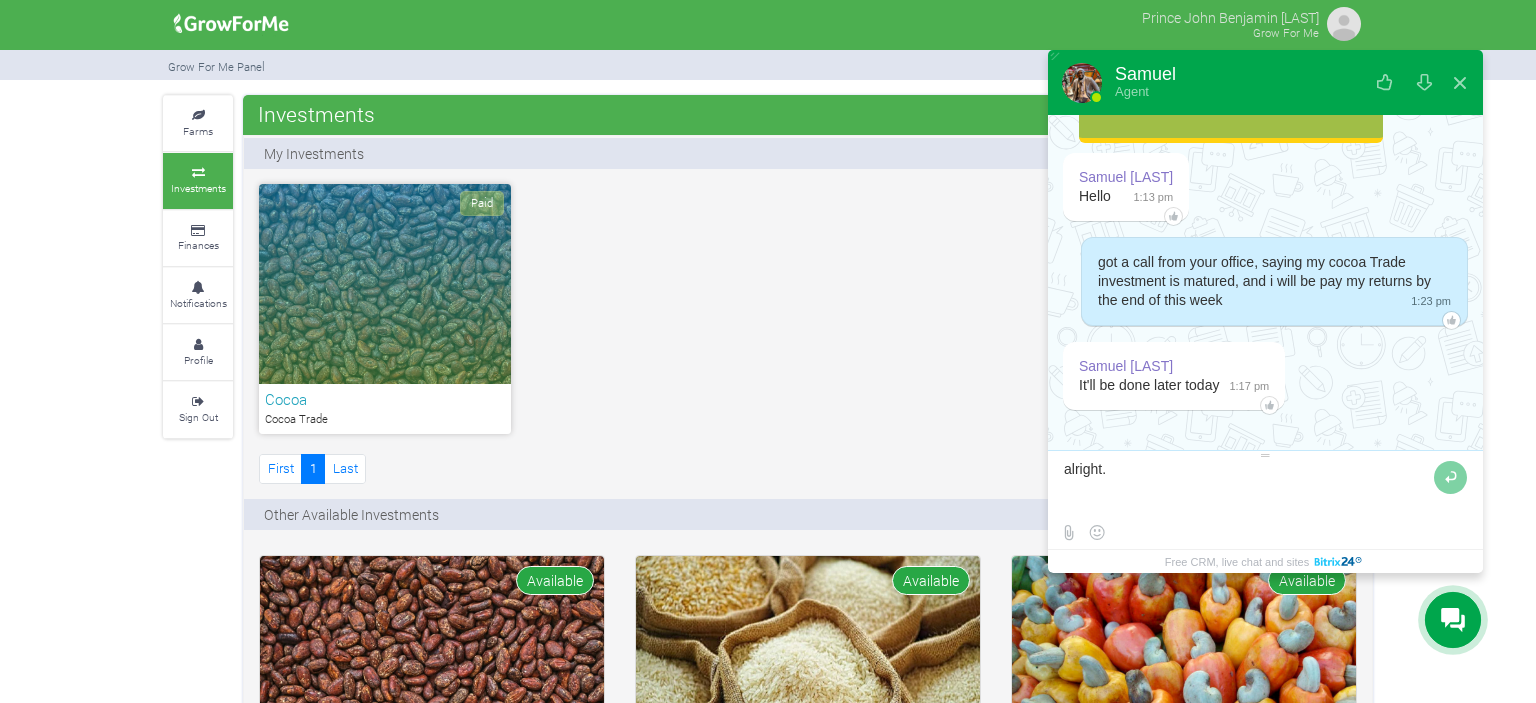 click on "got a call from your office, saying my cocoa Trade investment is matured, and i will be pay my returns by the end of this week    1:23 pm" at bounding box center (1274, 281) 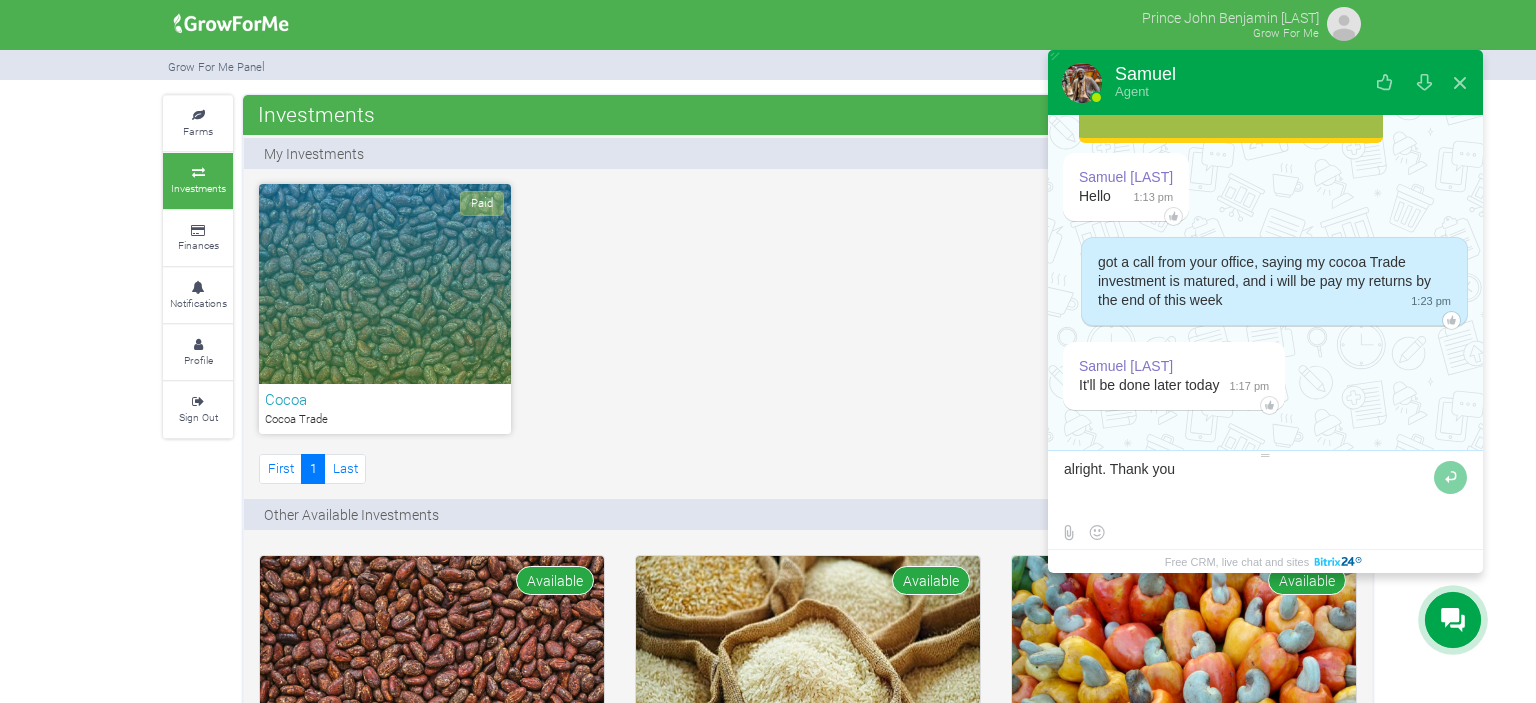 type on "alright. Thank you." 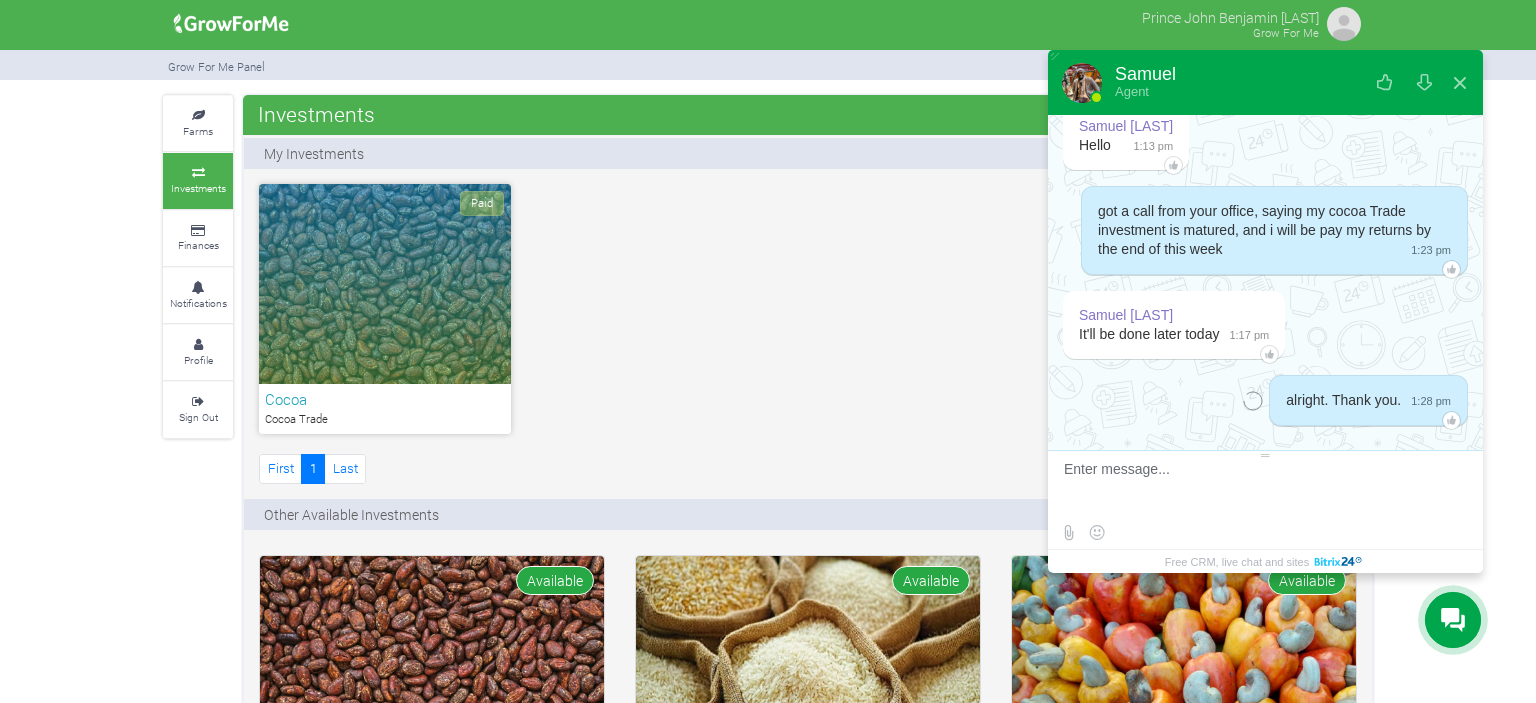 scroll, scrollTop: 376, scrollLeft: 0, axis: vertical 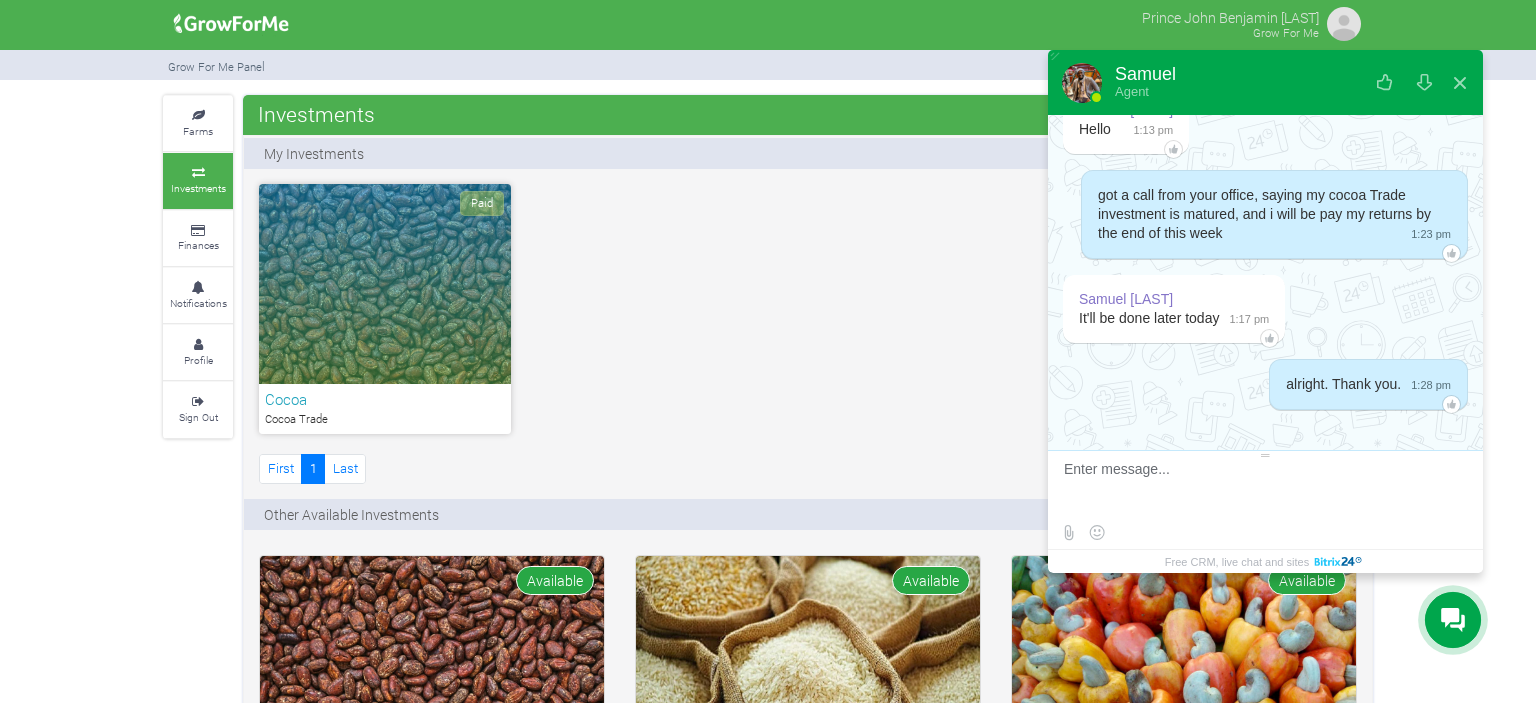 type 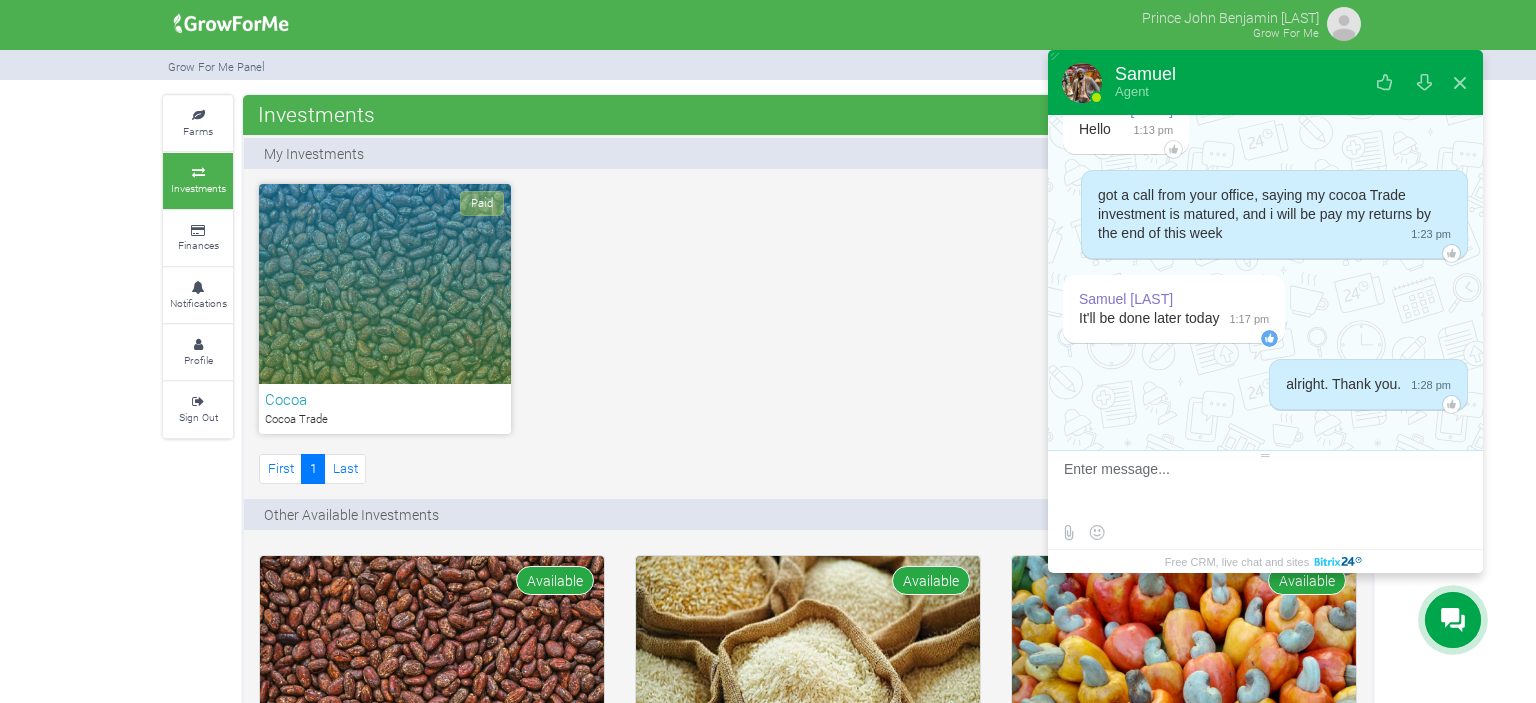 click on "Paid
Cocoa
Cocoa Trade
First  1  Last" at bounding box center [808, 336] 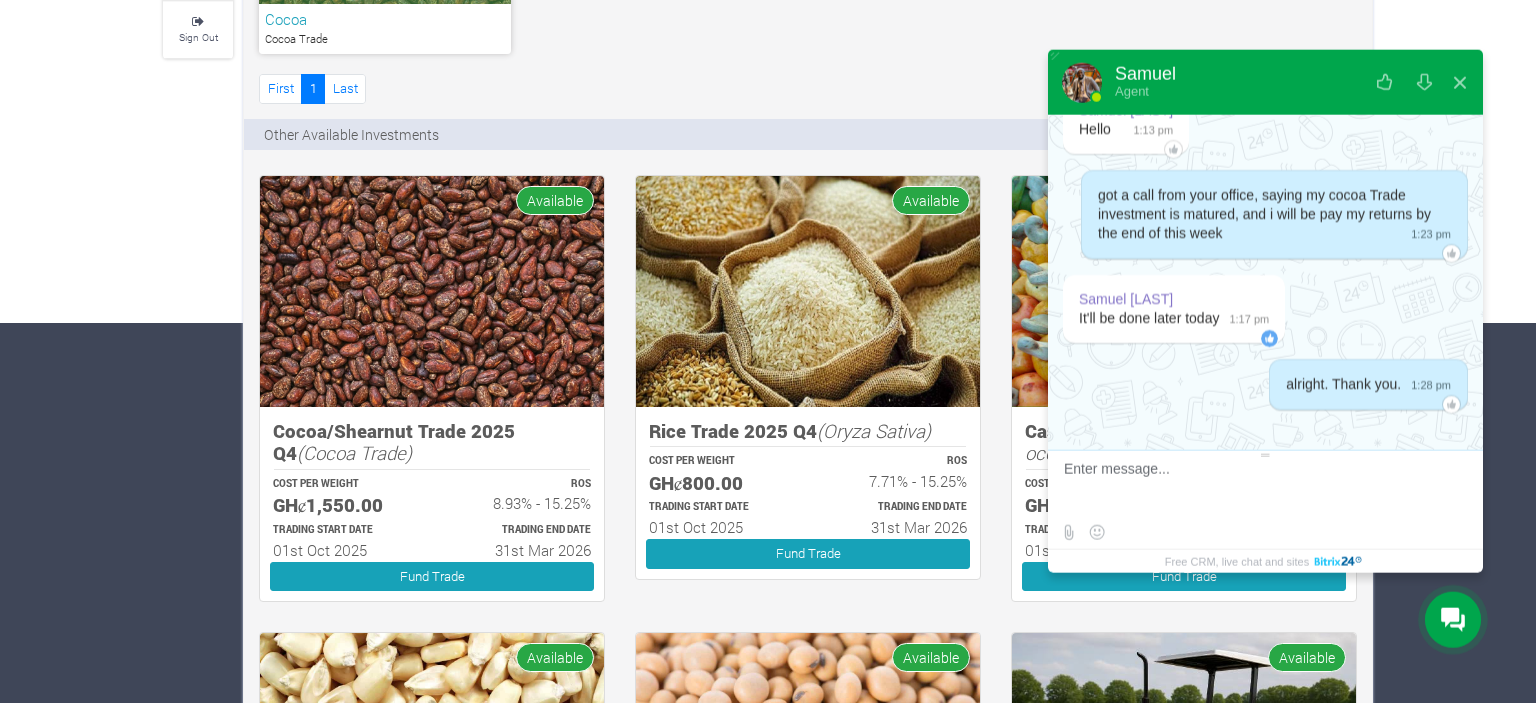 scroll, scrollTop: 422, scrollLeft: 0, axis: vertical 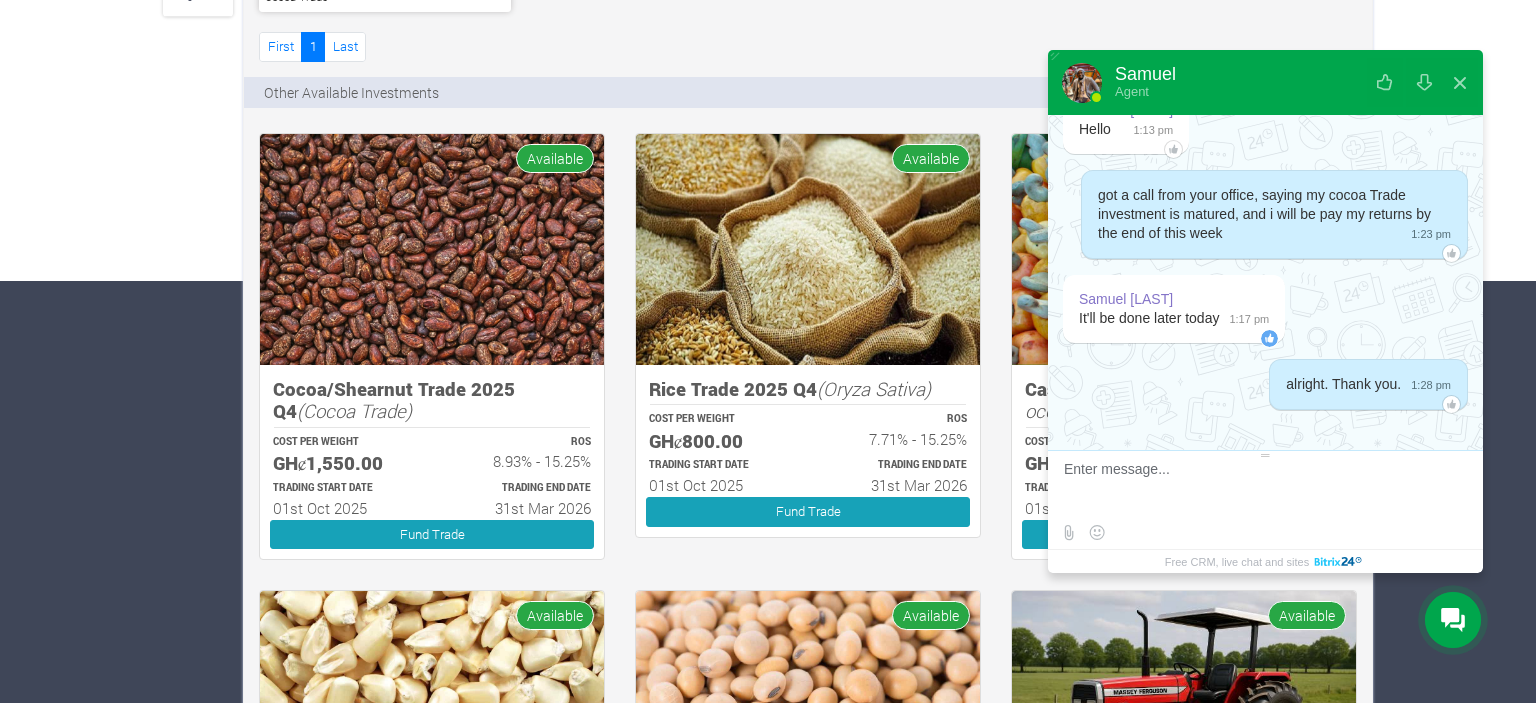 drag, startPoint x: 1464, startPoint y: 80, endPoint x: 1417, endPoint y: 102, distance: 51.894123 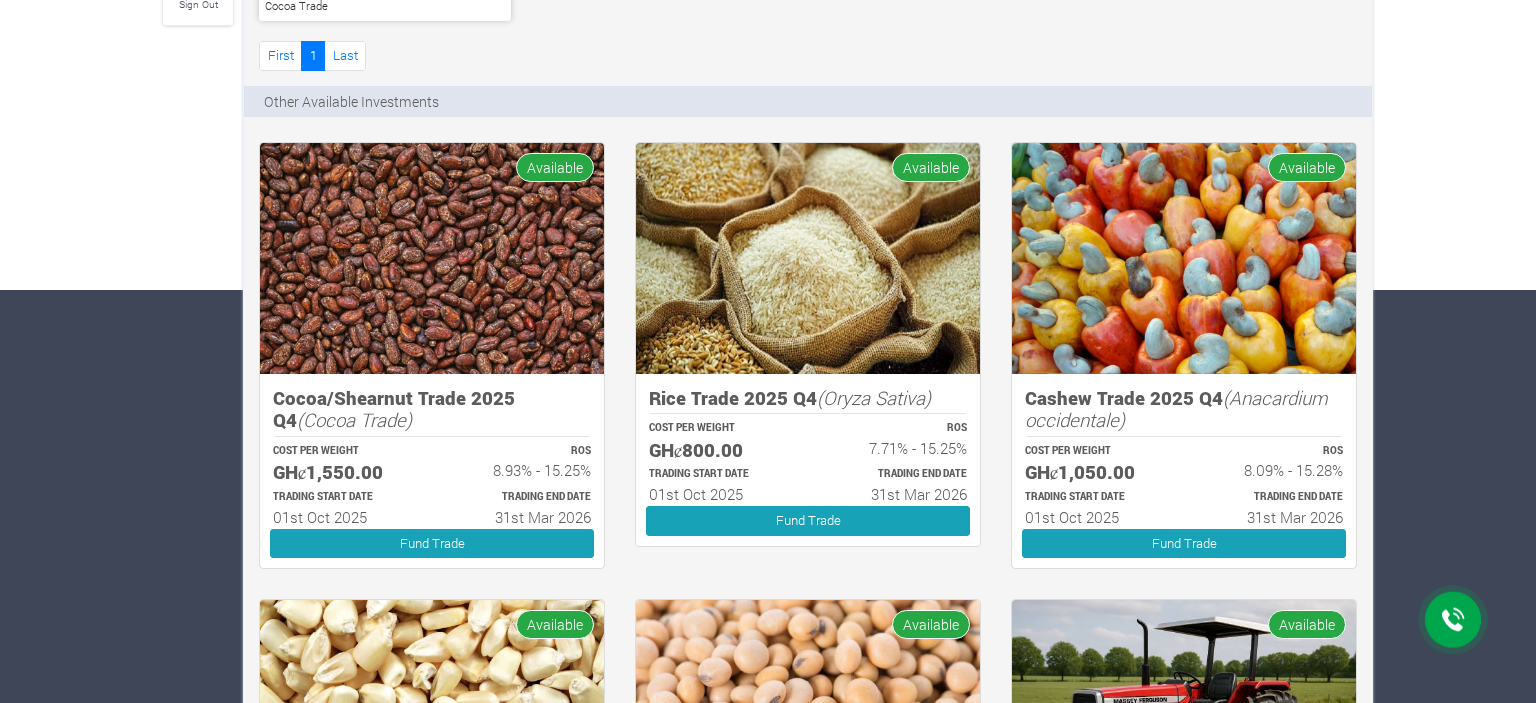 scroll, scrollTop: 440, scrollLeft: 0, axis: vertical 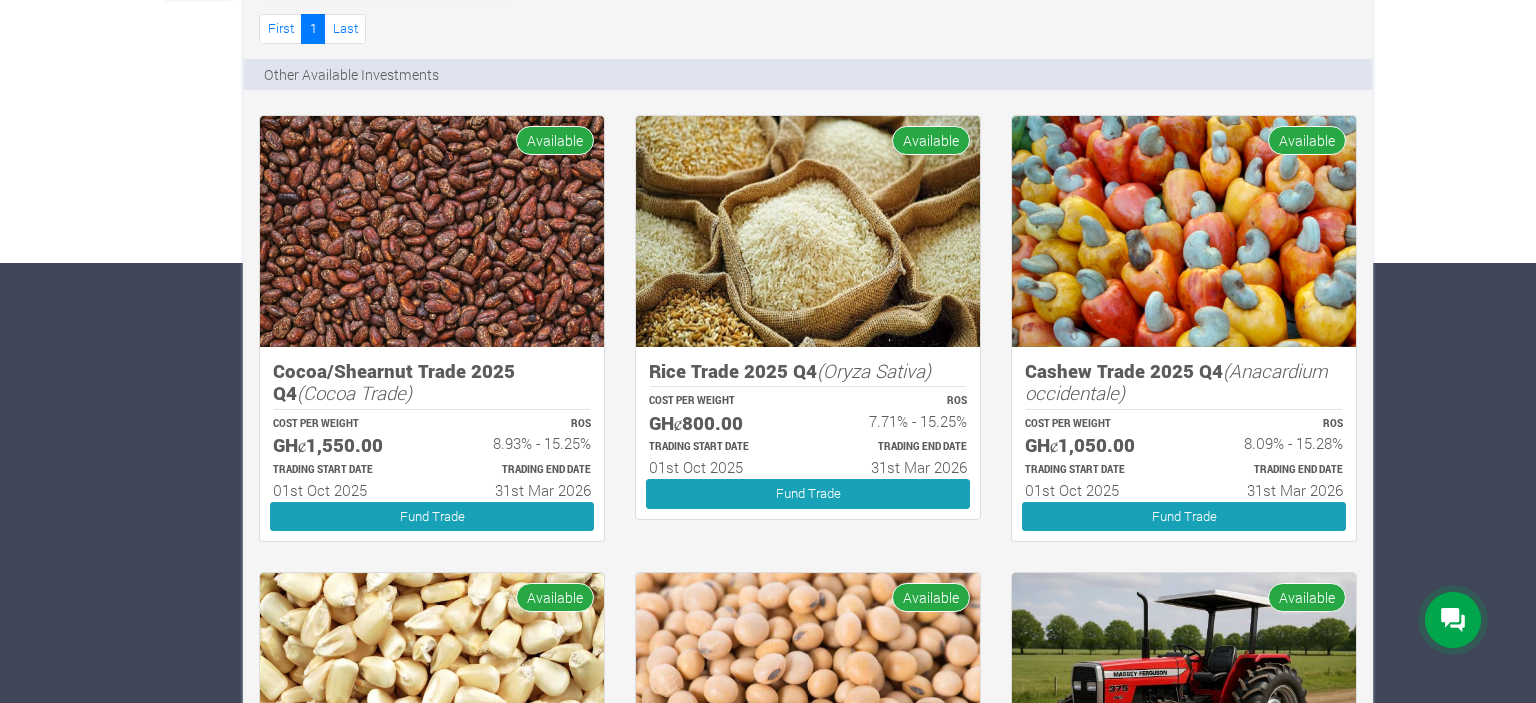 click on "Farms
Investments
Finances
Notifications
Profile
Sign Out
Investments
New Investment
1" at bounding box center (768, 603) 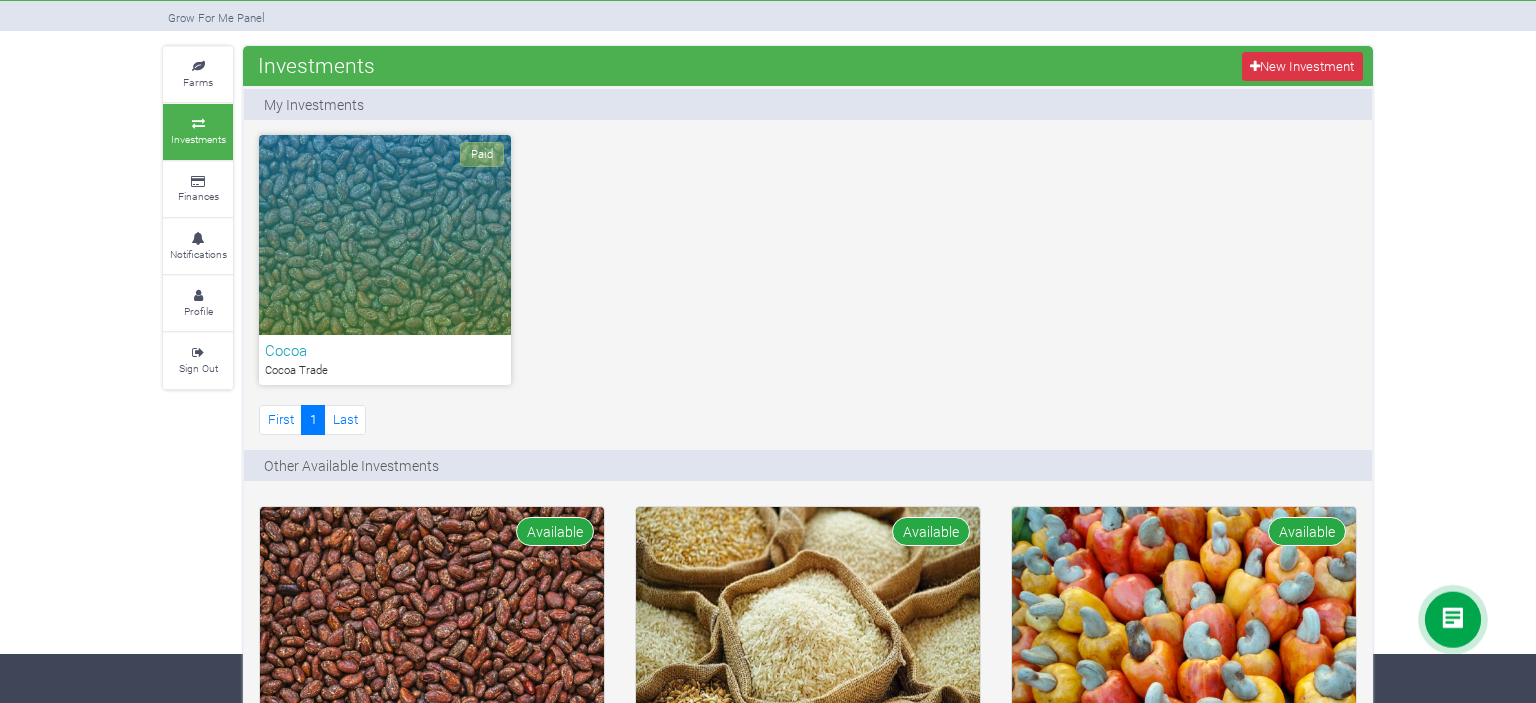 scroll, scrollTop: 0, scrollLeft: 0, axis: both 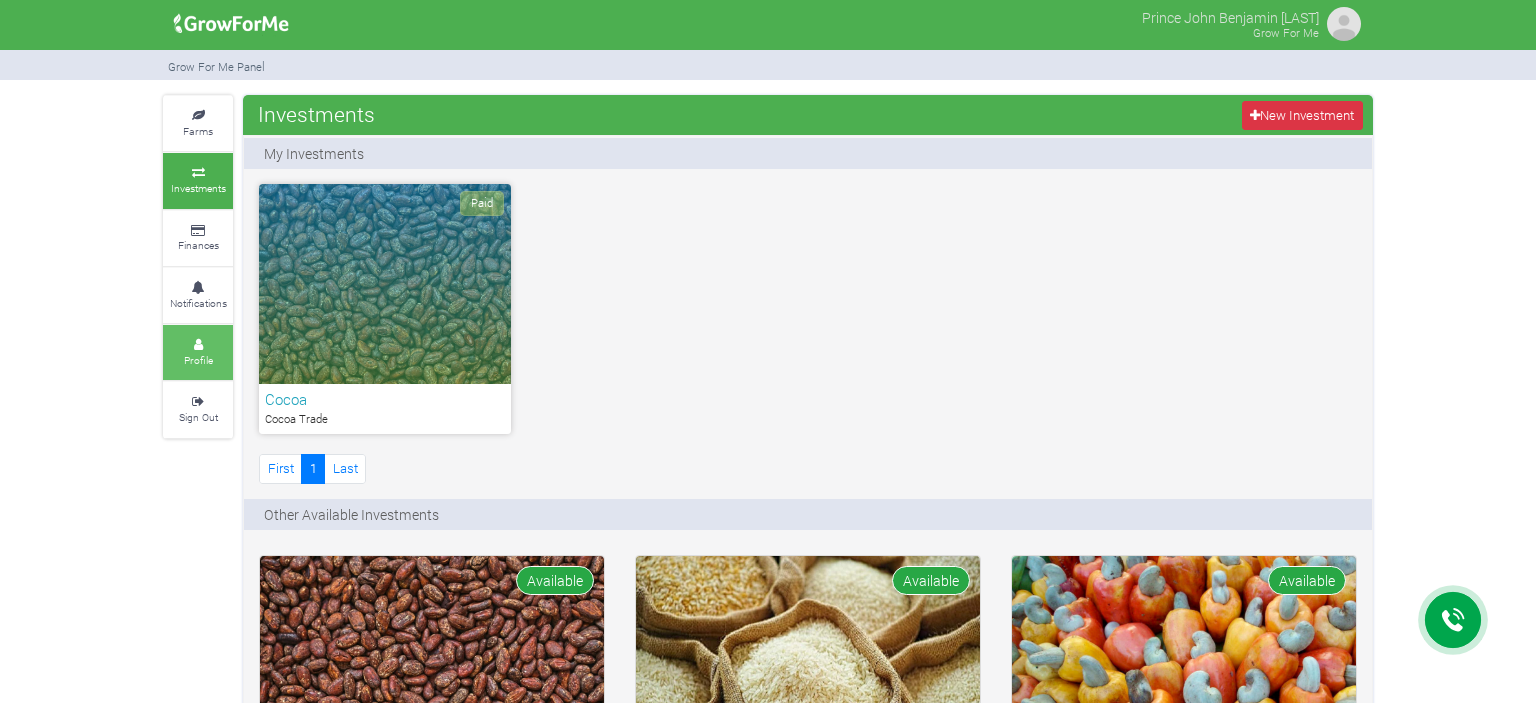 click on "Profile" at bounding box center (198, 352) 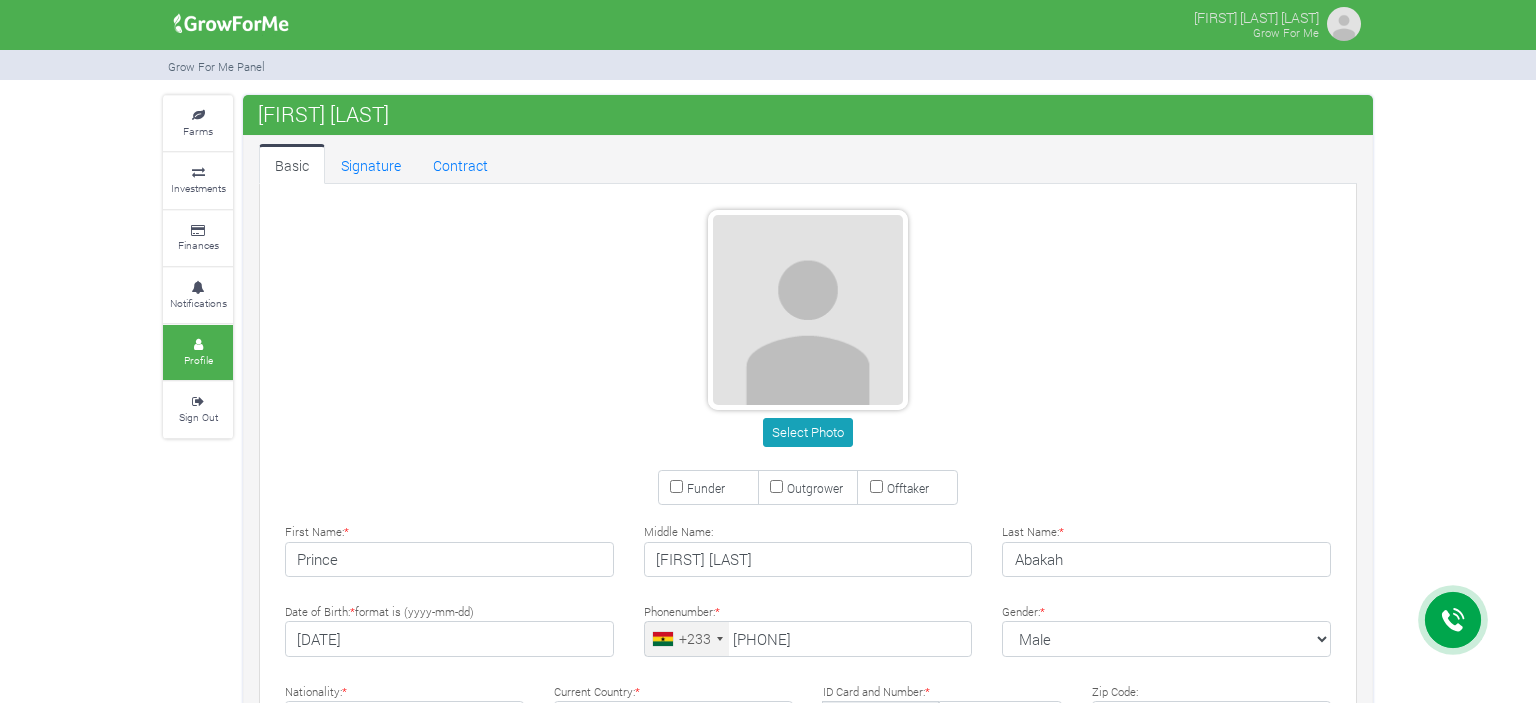scroll, scrollTop: 0, scrollLeft: 0, axis: both 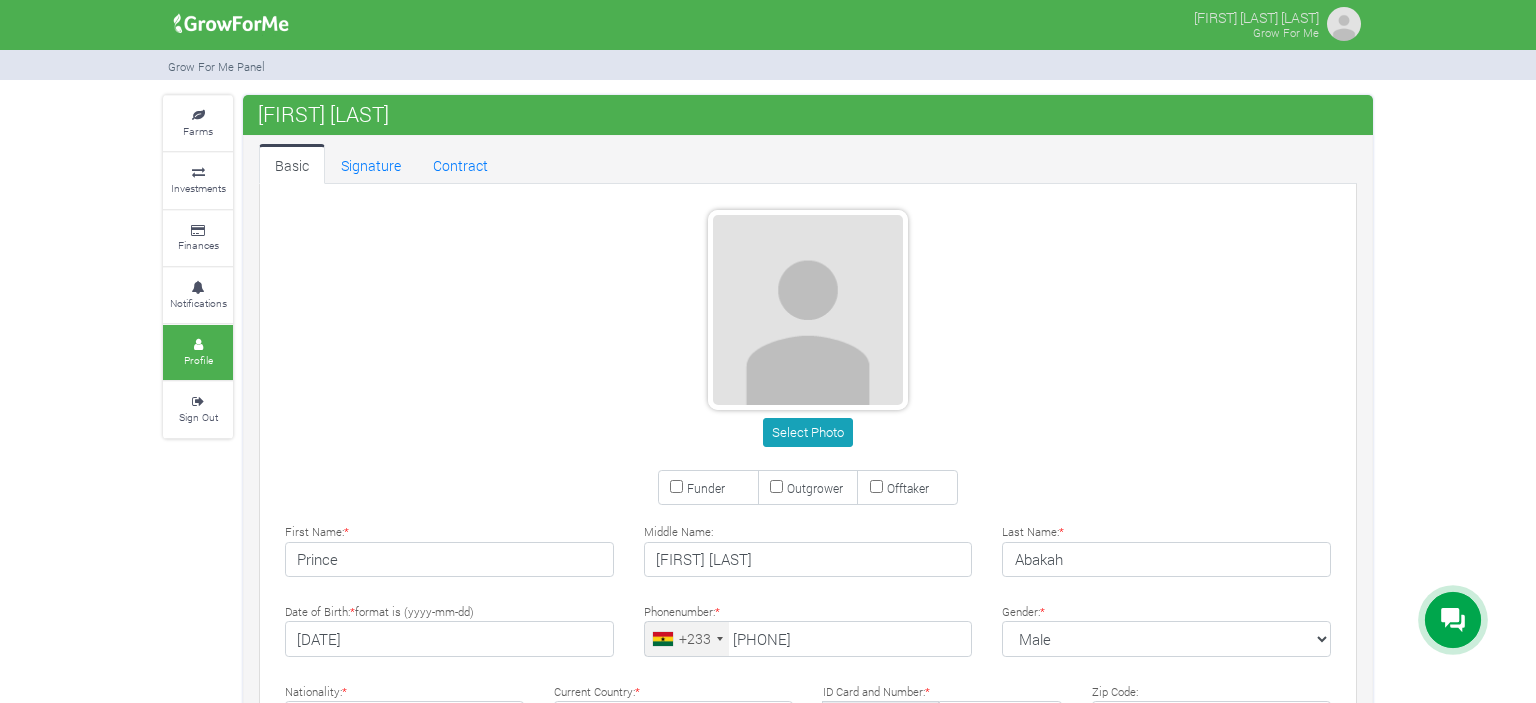 type on "[PHONE]" 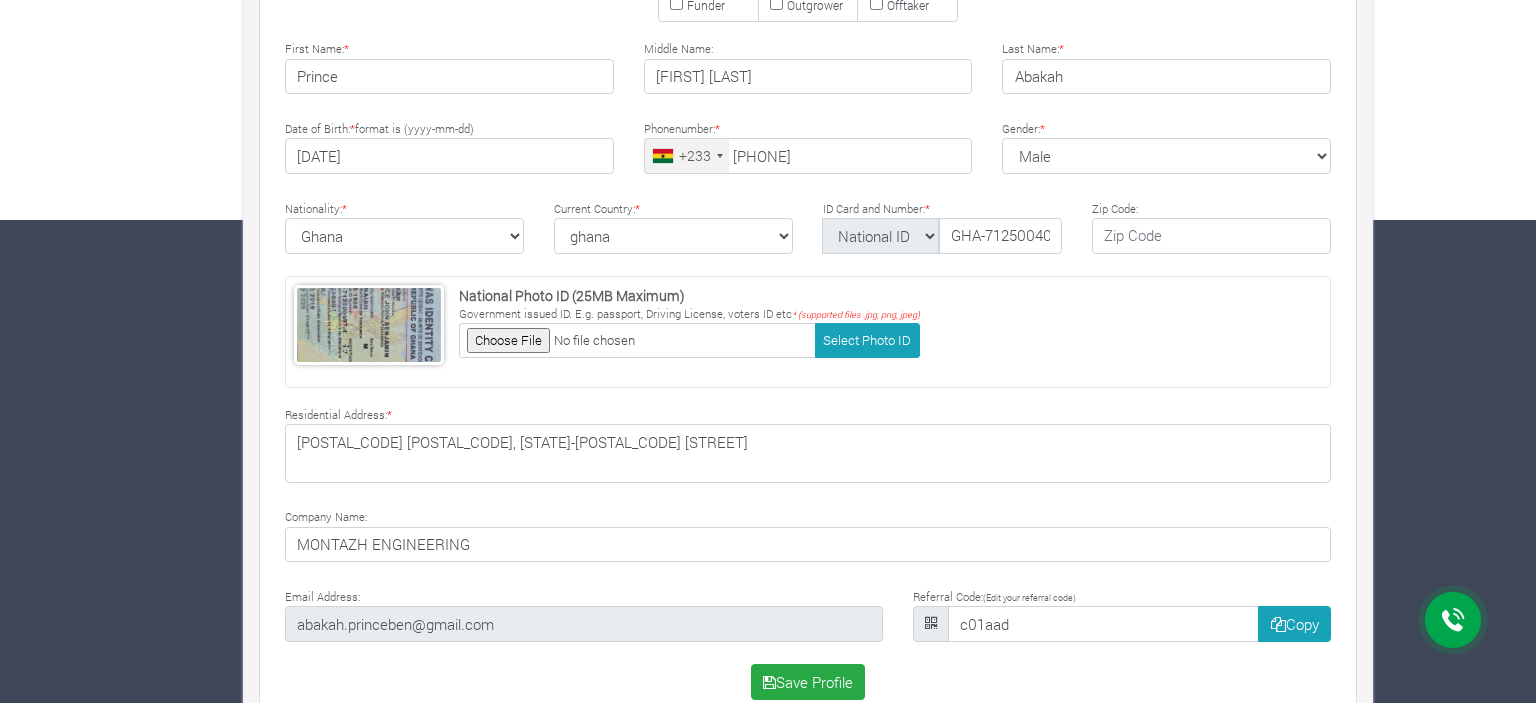scroll, scrollTop: 518, scrollLeft: 0, axis: vertical 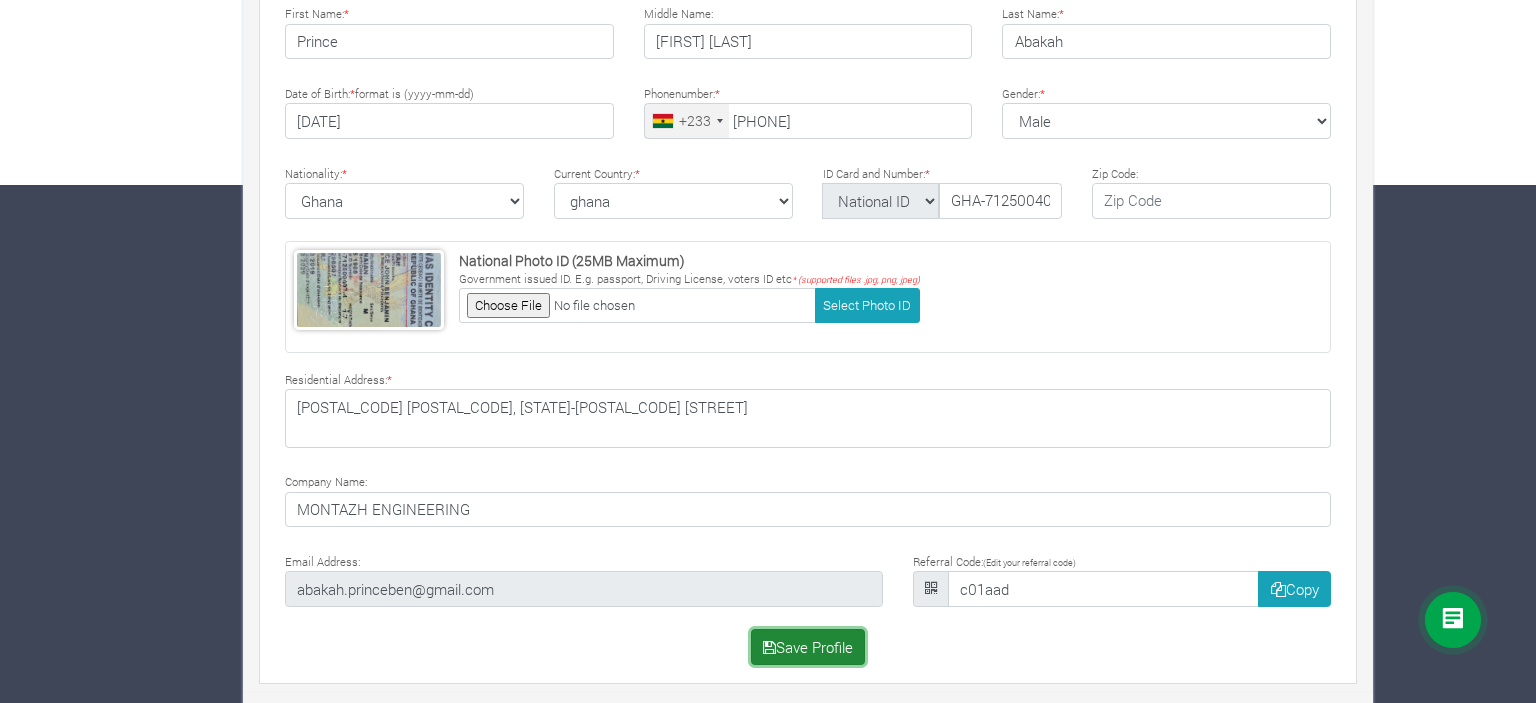 click on "Save Profile" at bounding box center (808, 647) 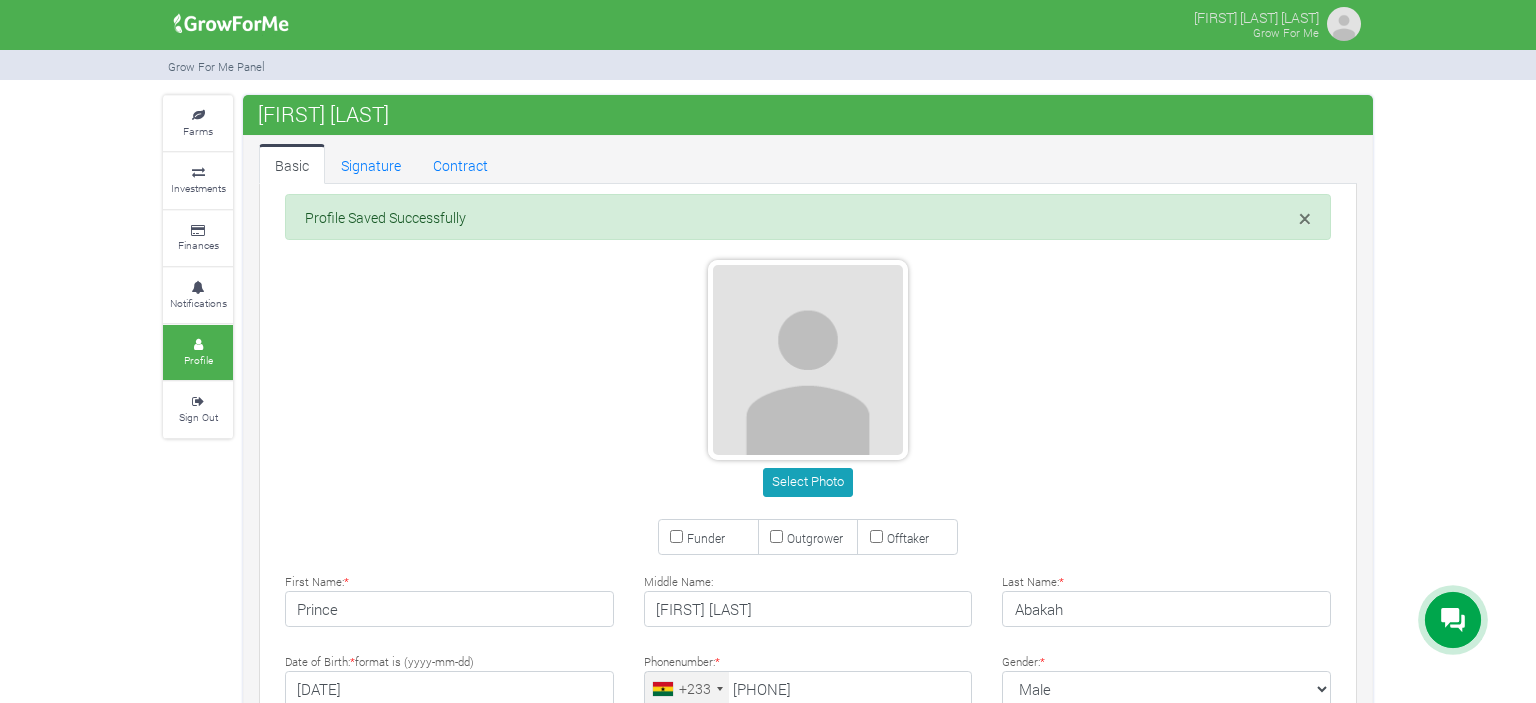 scroll, scrollTop: 0, scrollLeft: 0, axis: both 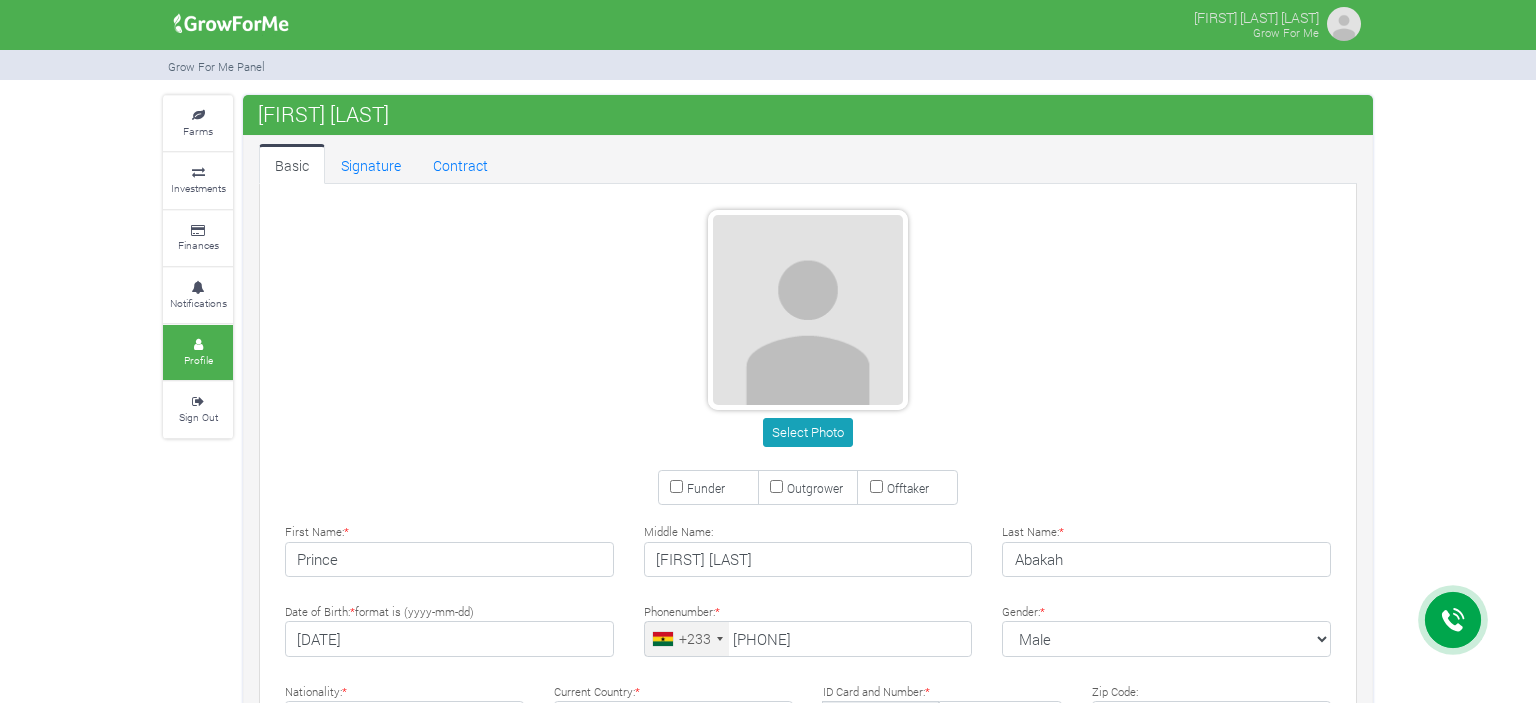 click on "Farms
Investments
Finances
Notifications
Profile
Sign Out
Prince Abakah" at bounding box center (768, 660) 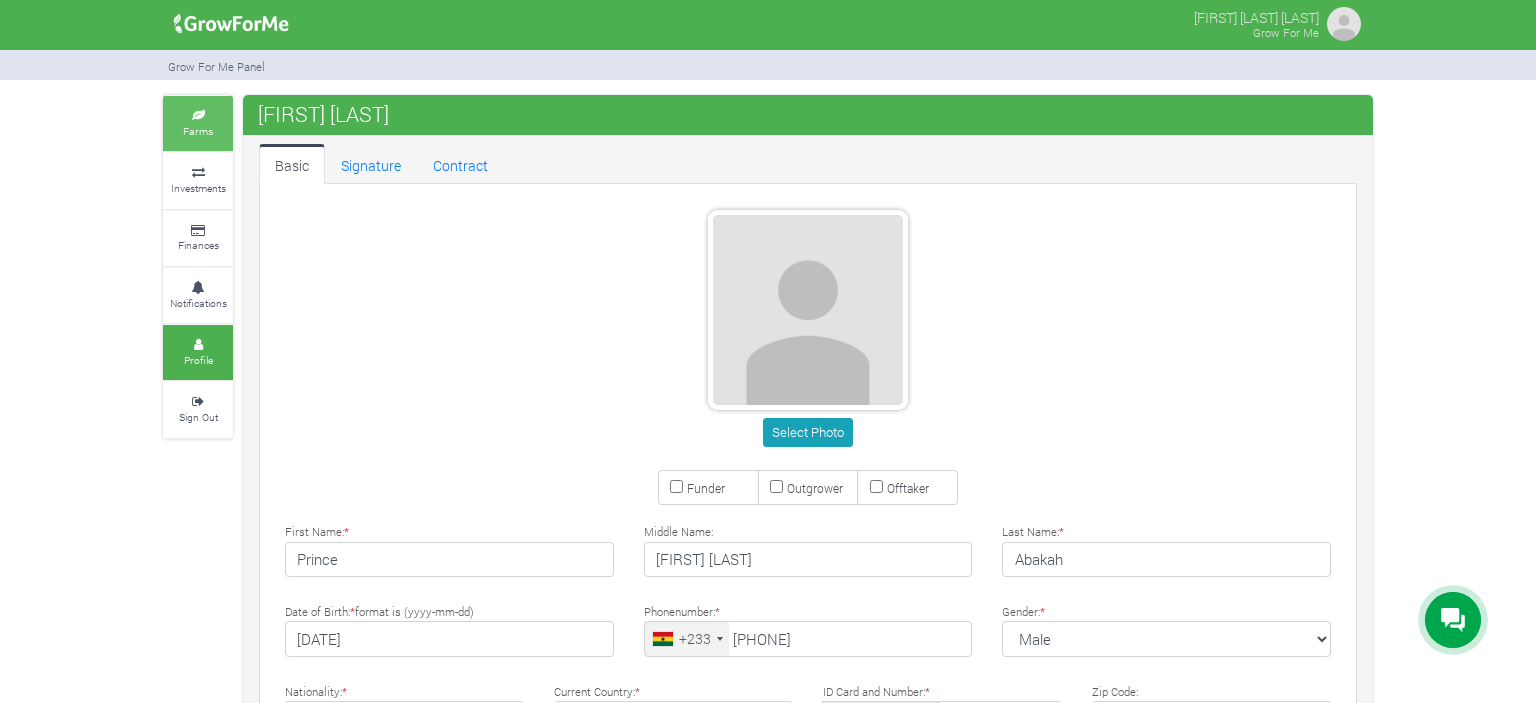 click on "Farms" at bounding box center (198, 123) 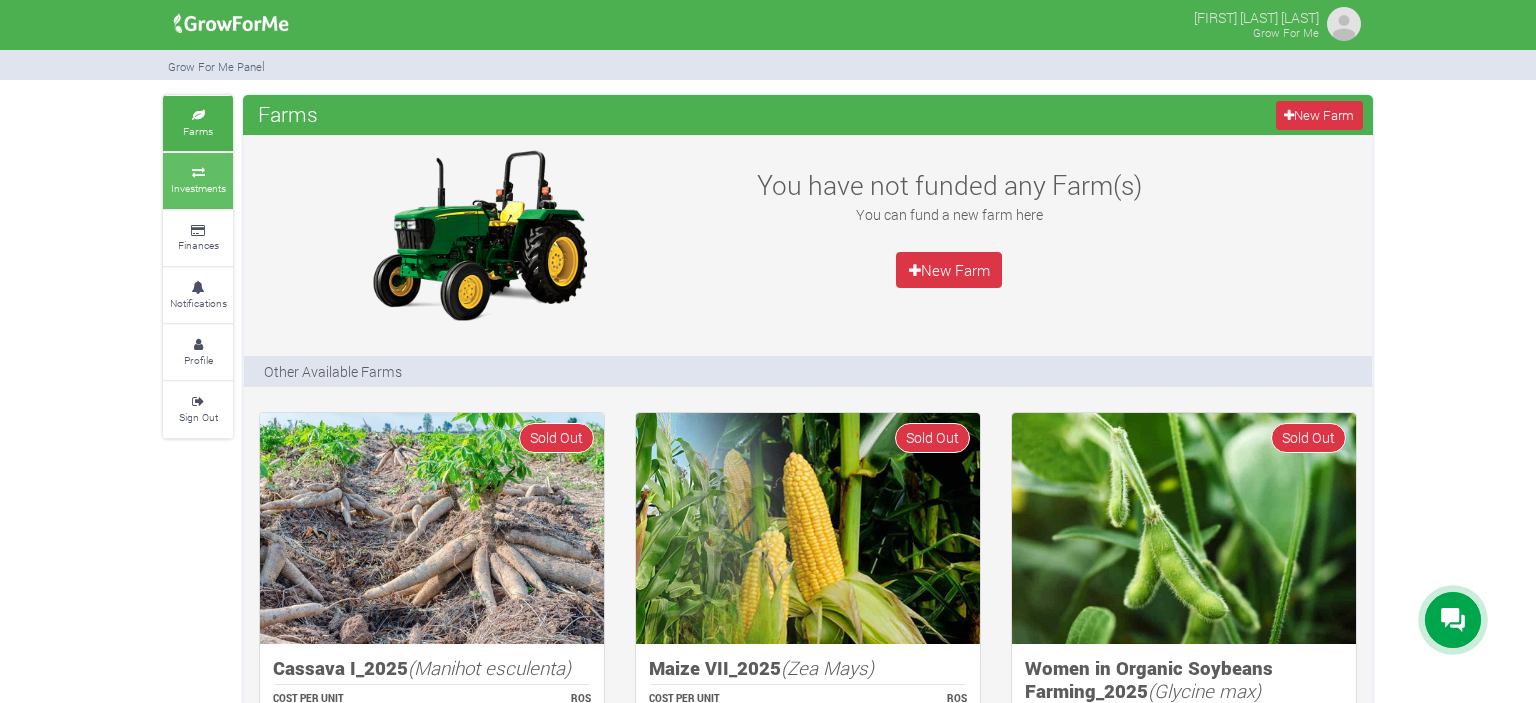 scroll, scrollTop: 0, scrollLeft: 0, axis: both 